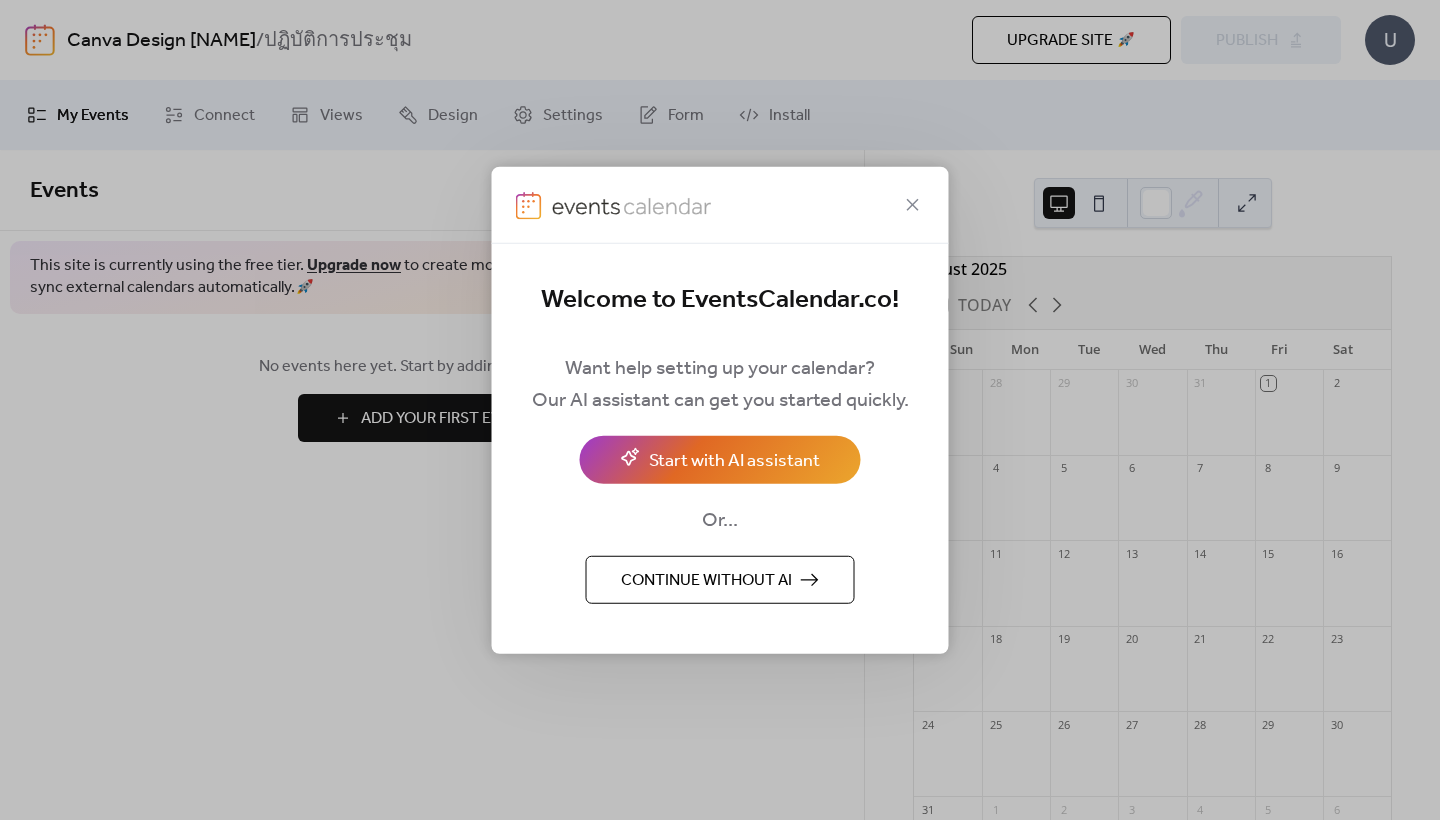 scroll, scrollTop: 0, scrollLeft: 0, axis: both 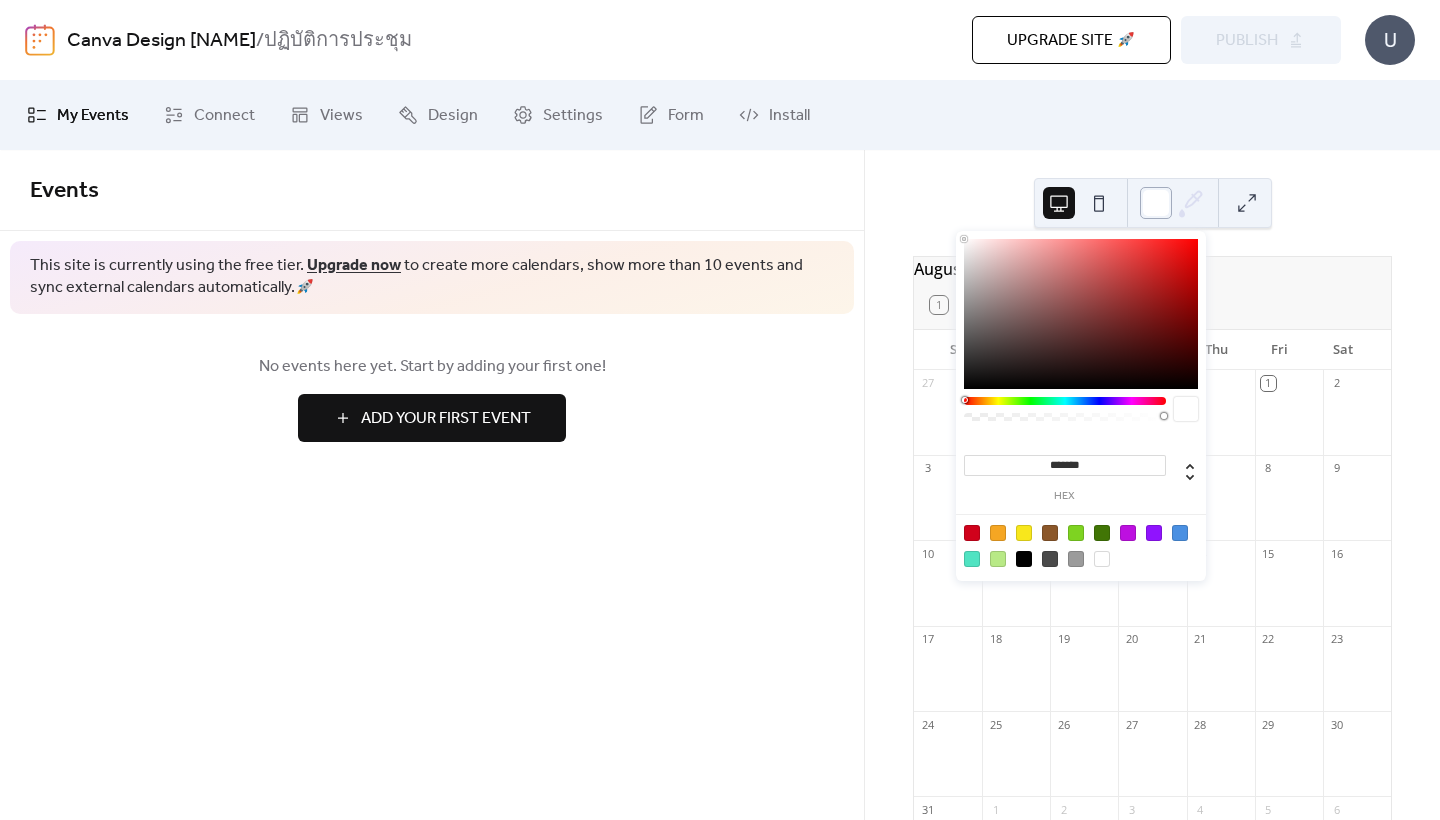 click at bounding box center [1156, 203] 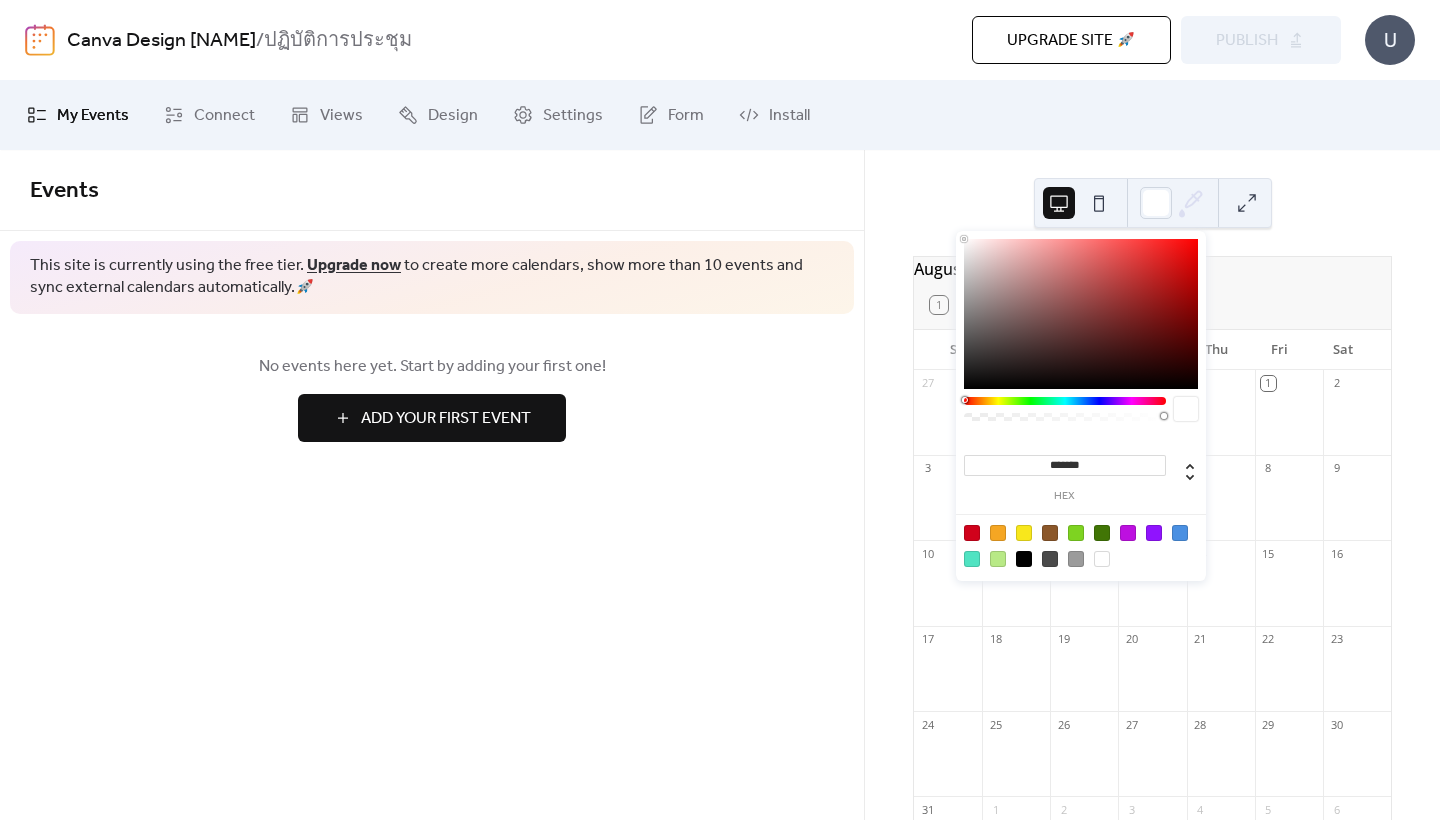 click at bounding box center (1180, 533) 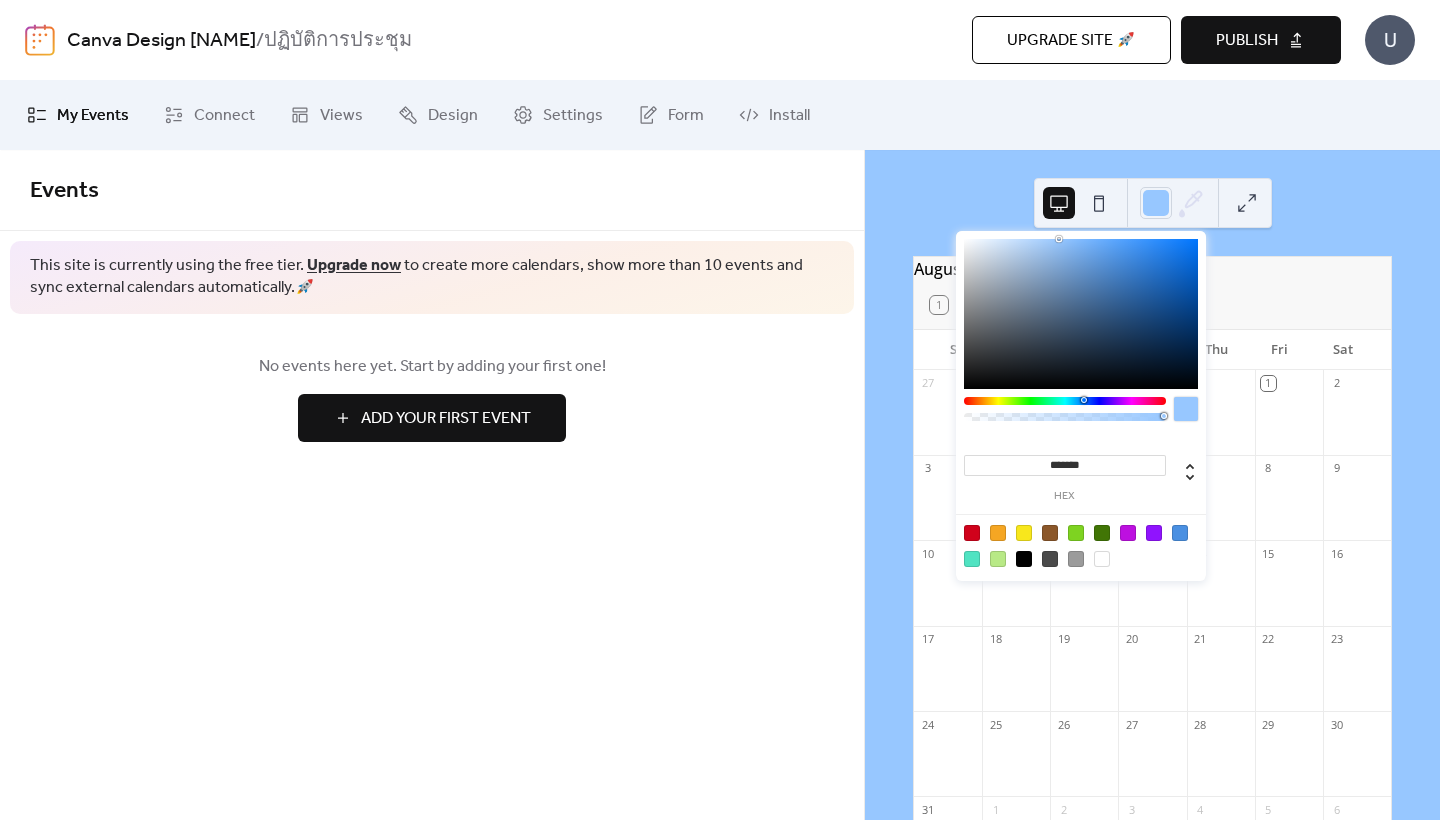 drag, startPoint x: 1118, startPoint y: 252, endPoint x: 1061, endPoint y: 236, distance: 59.20304 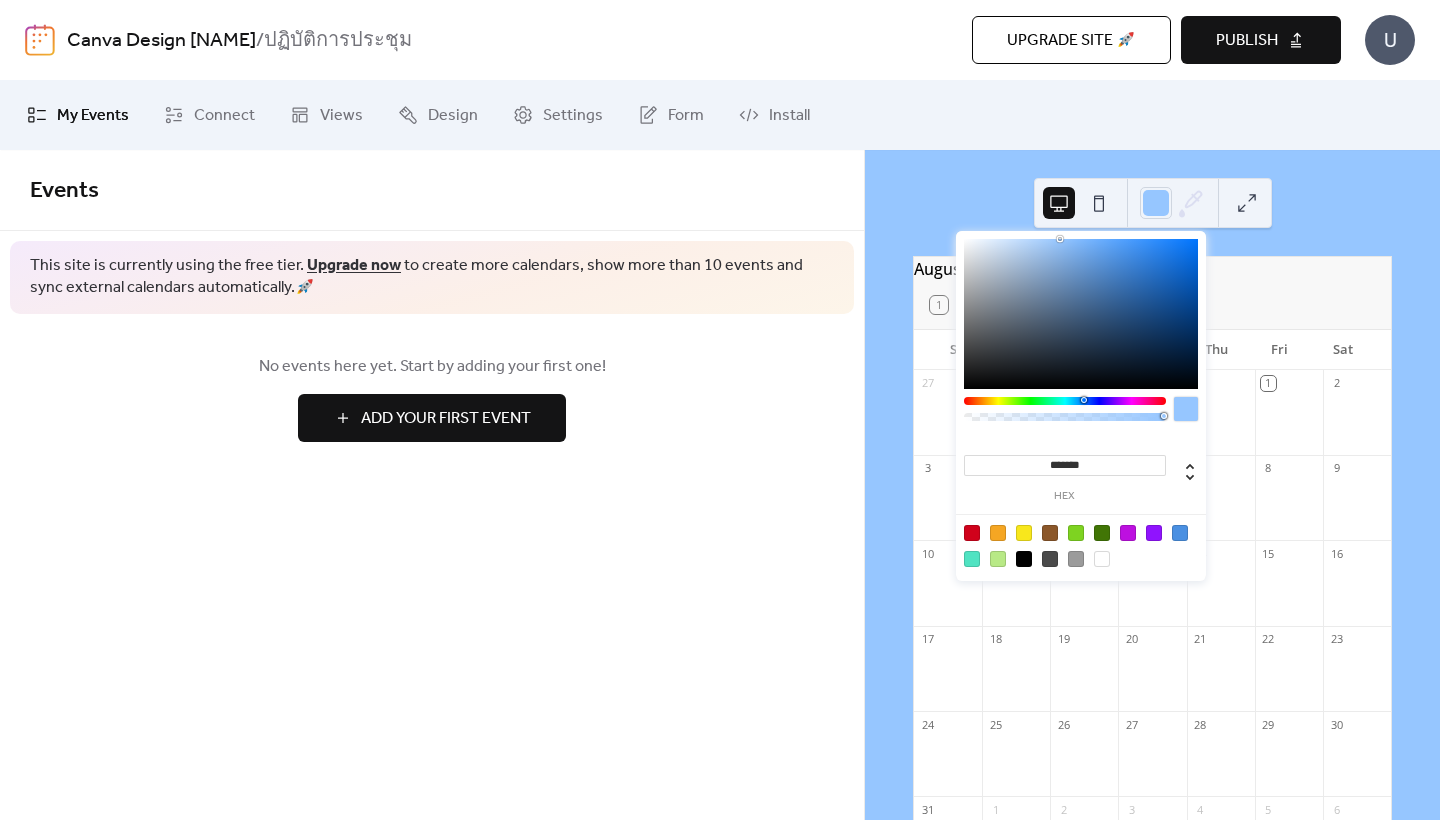click on "Add Your First Event" at bounding box center (432, 418) 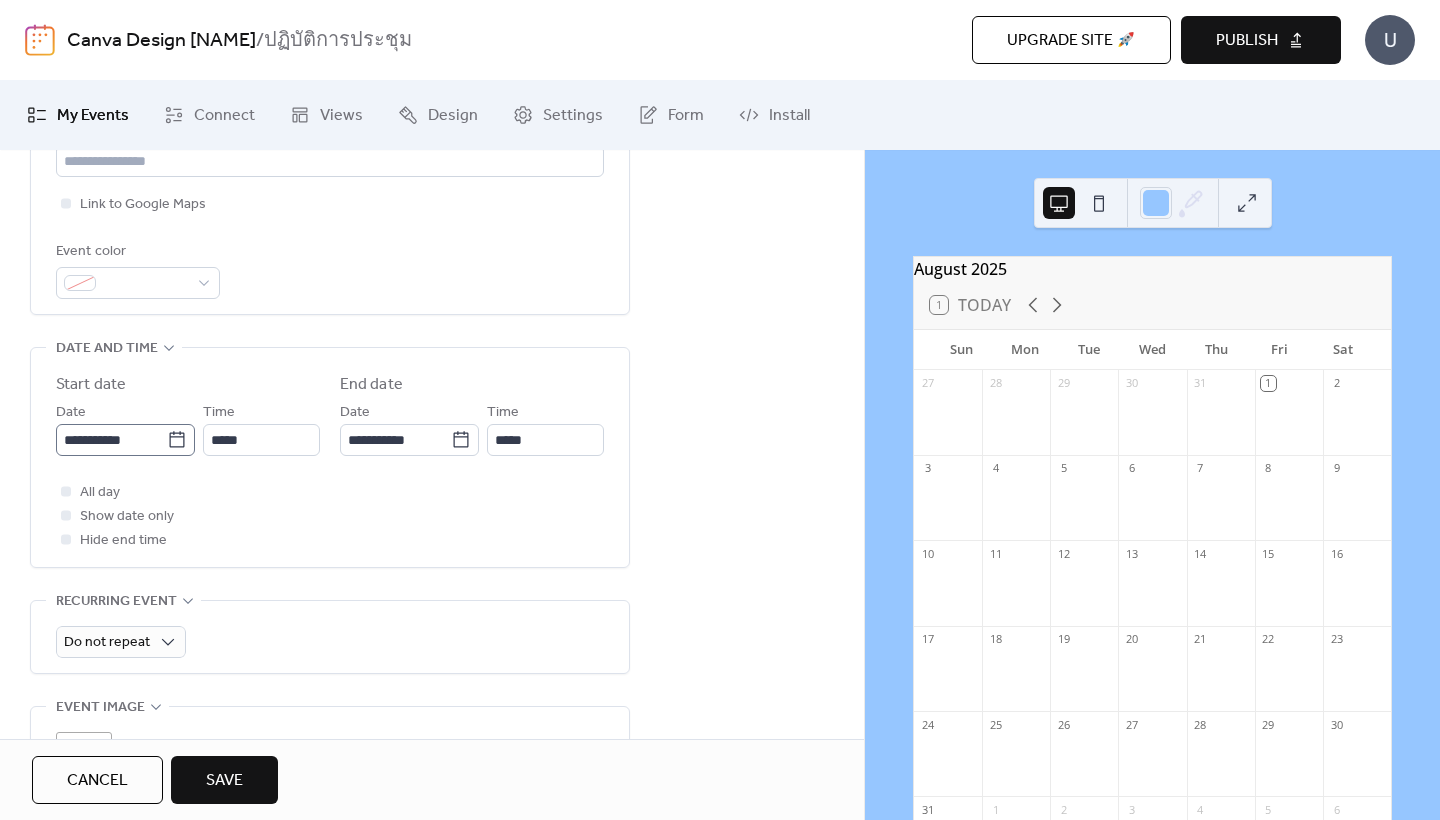 scroll, scrollTop: 499, scrollLeft: 0, axis: vertical 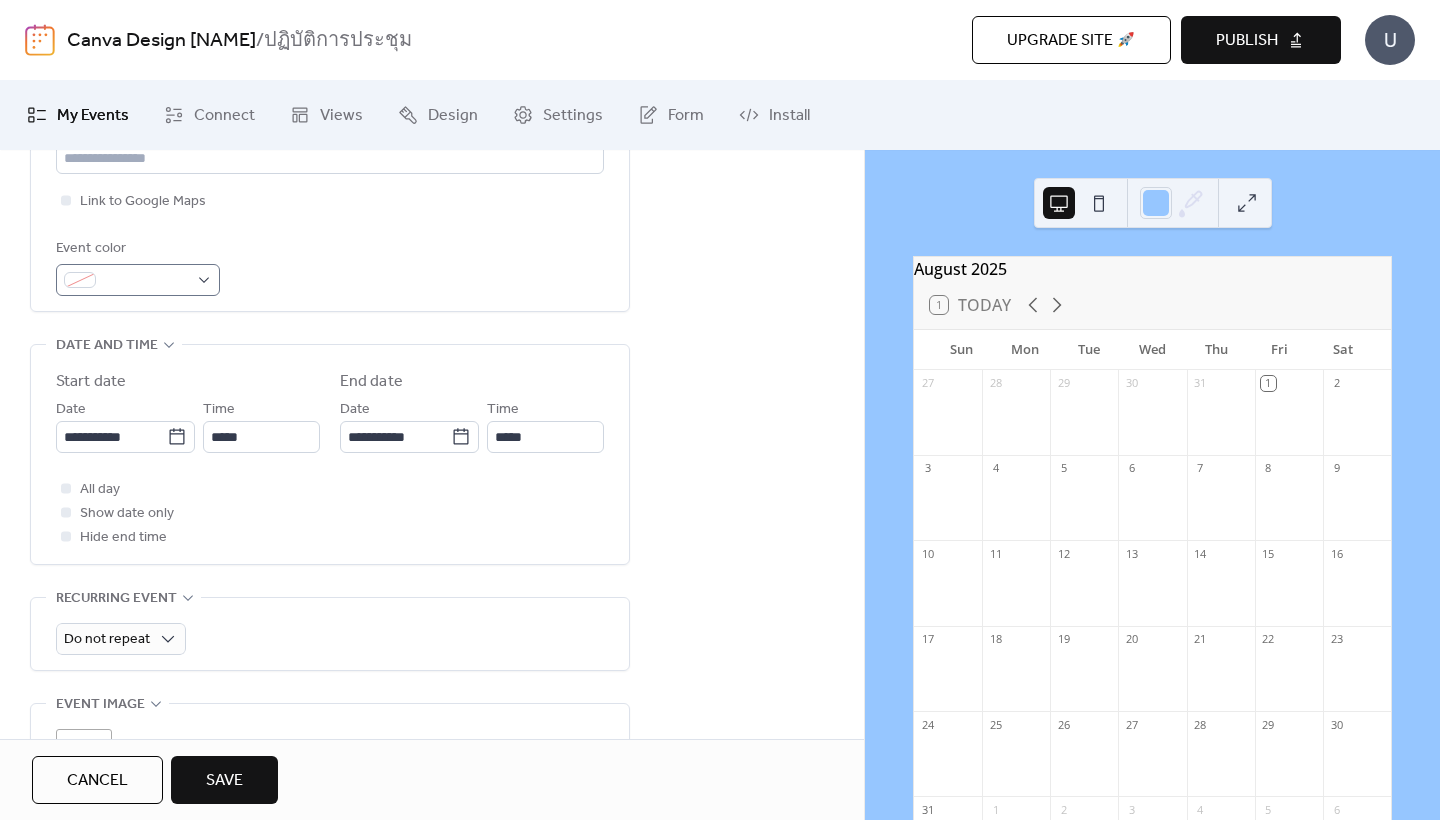 type on "**********" 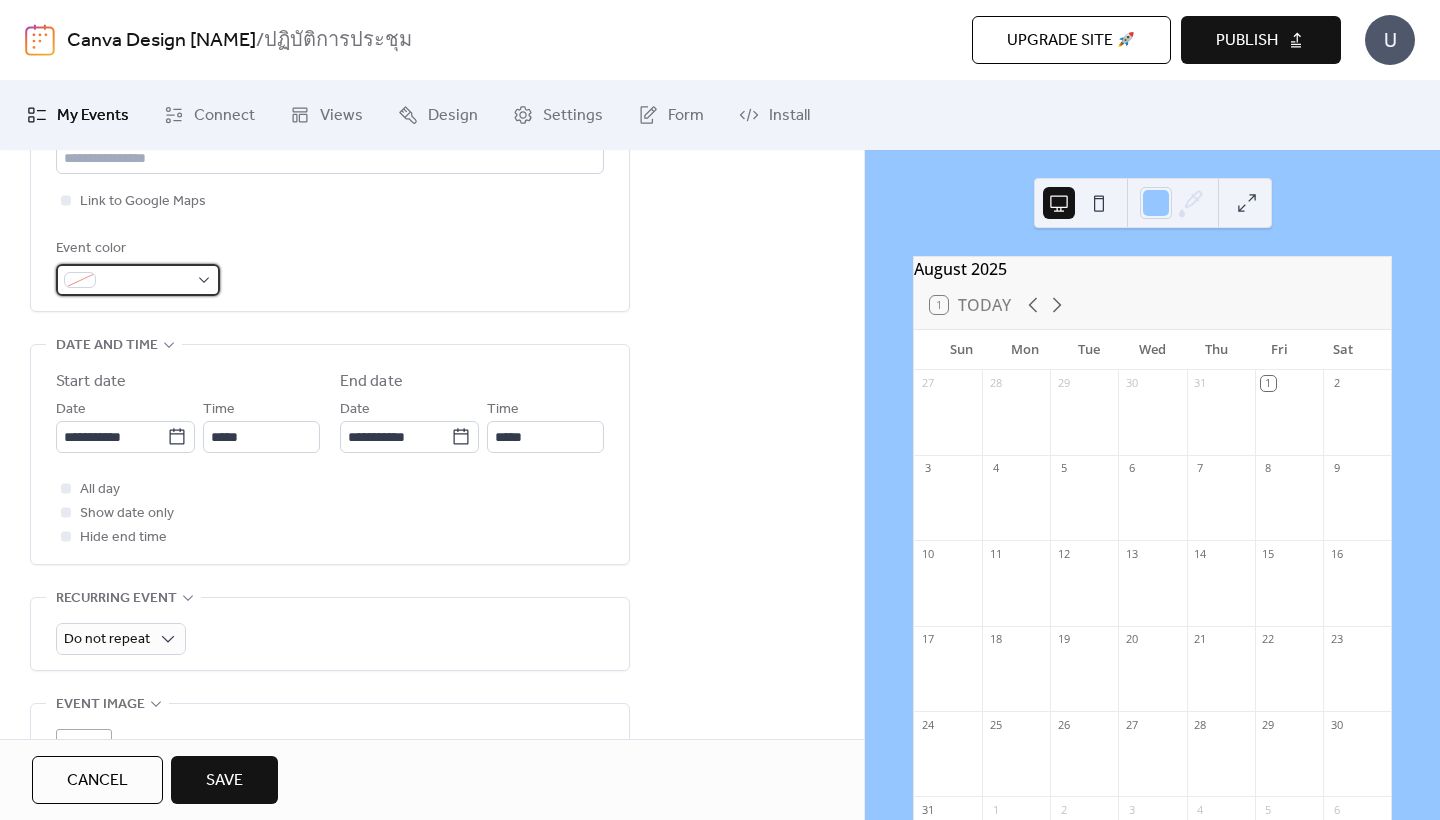 click at bounding box center [138, 280] 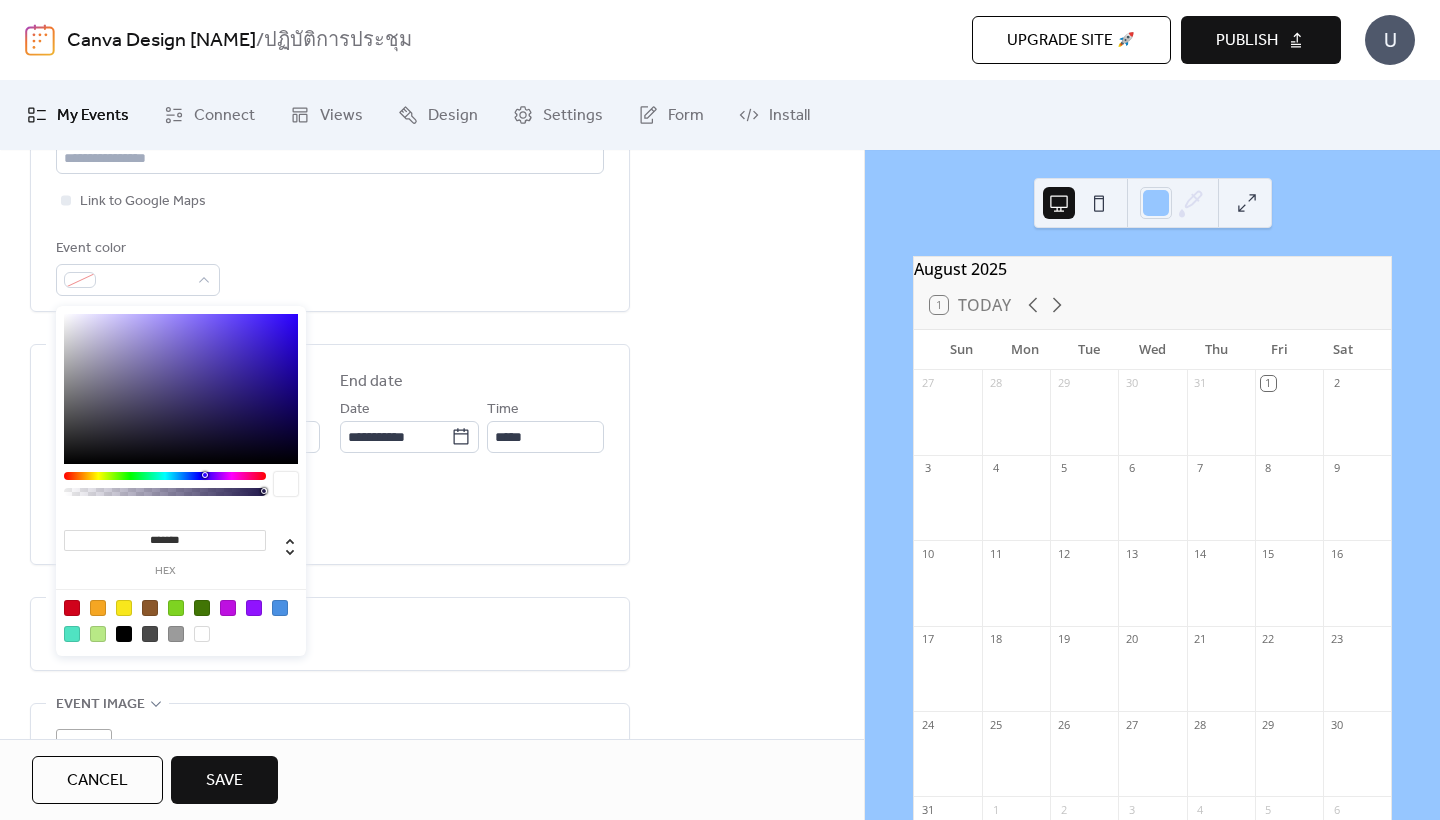 click at bounding box center [165, 476] 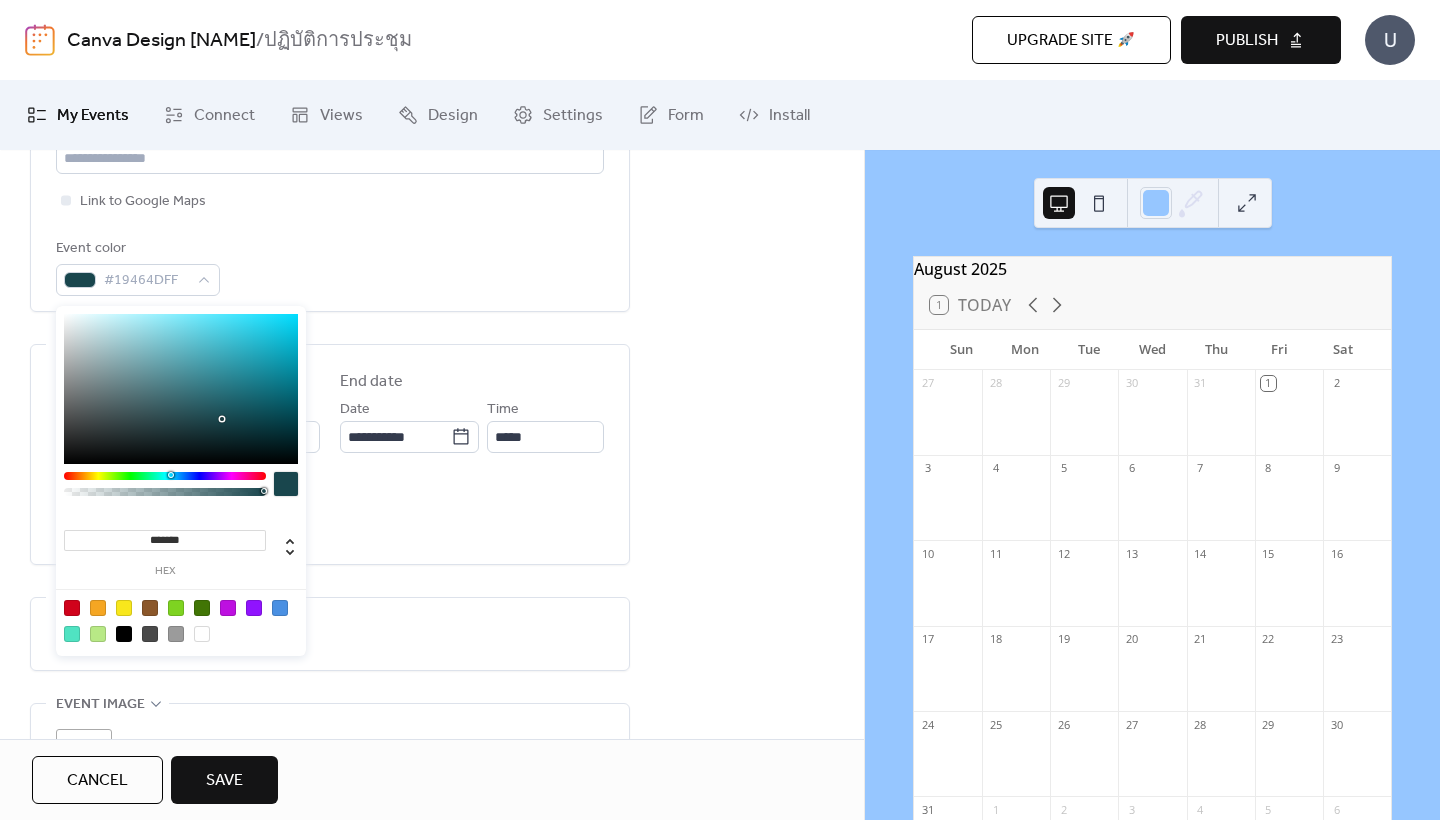 type on "*******" 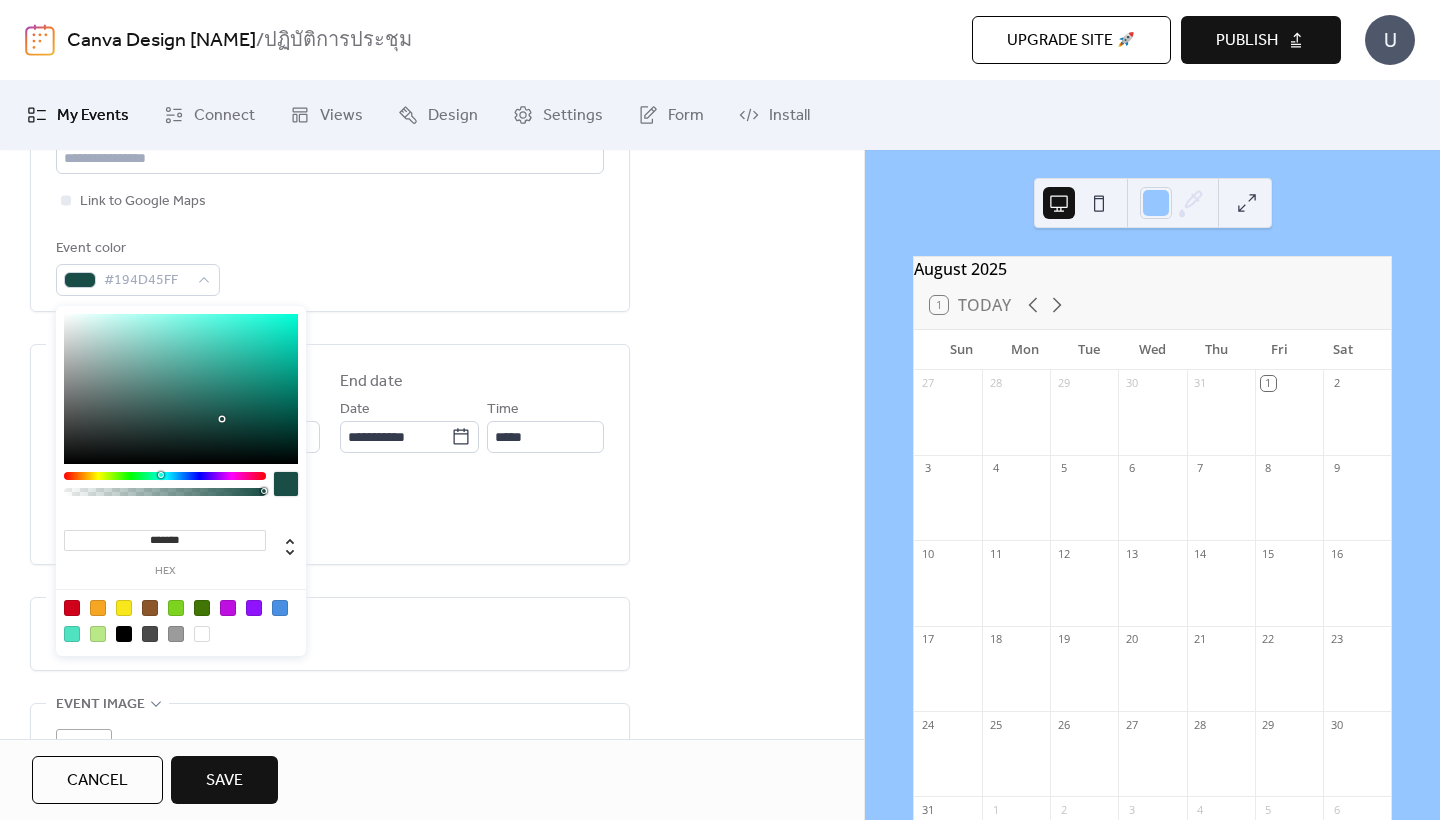 click at bounding box center (165, 476) 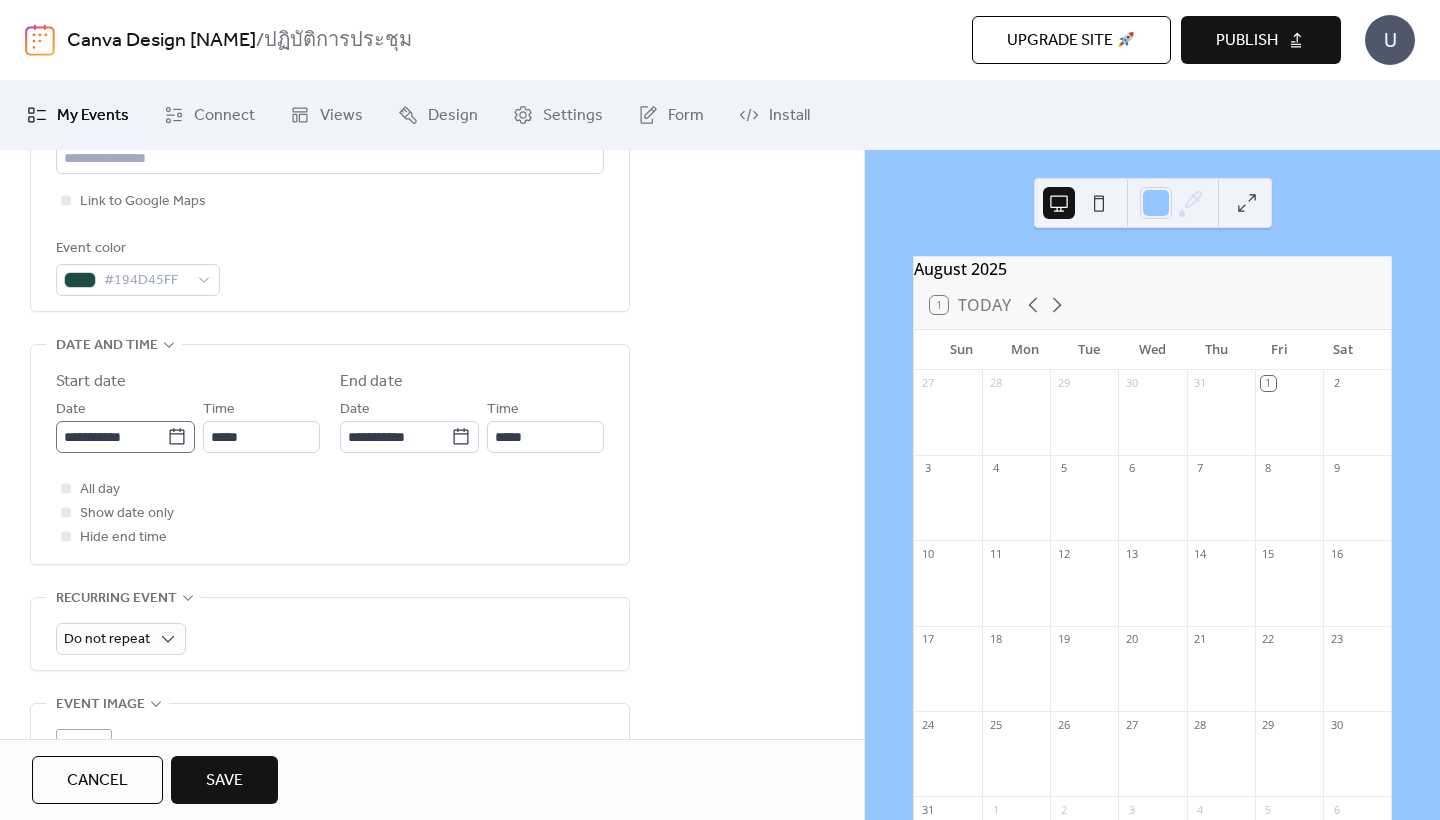 click 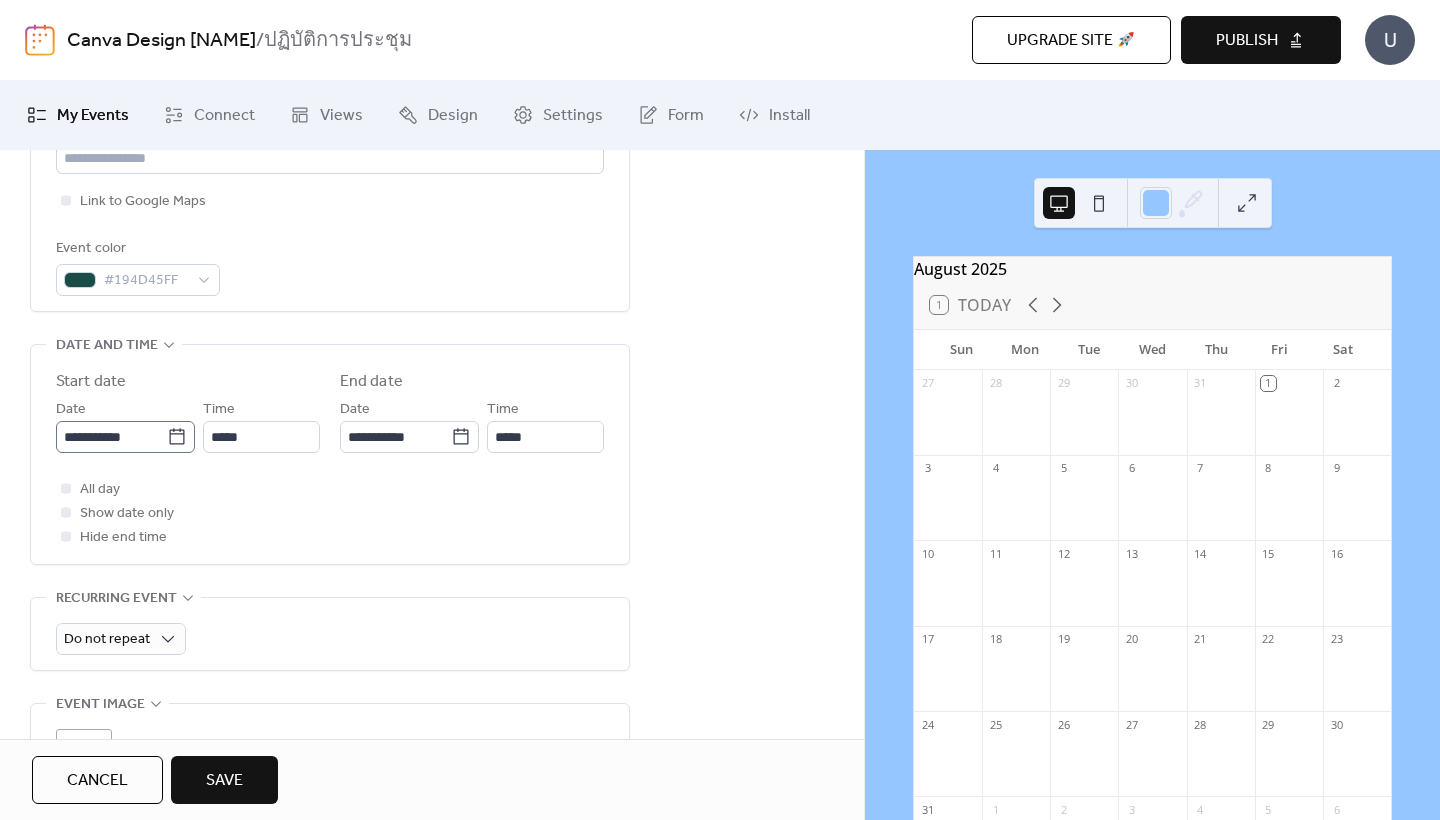 click on "**********" at bounding box center [111, 437] 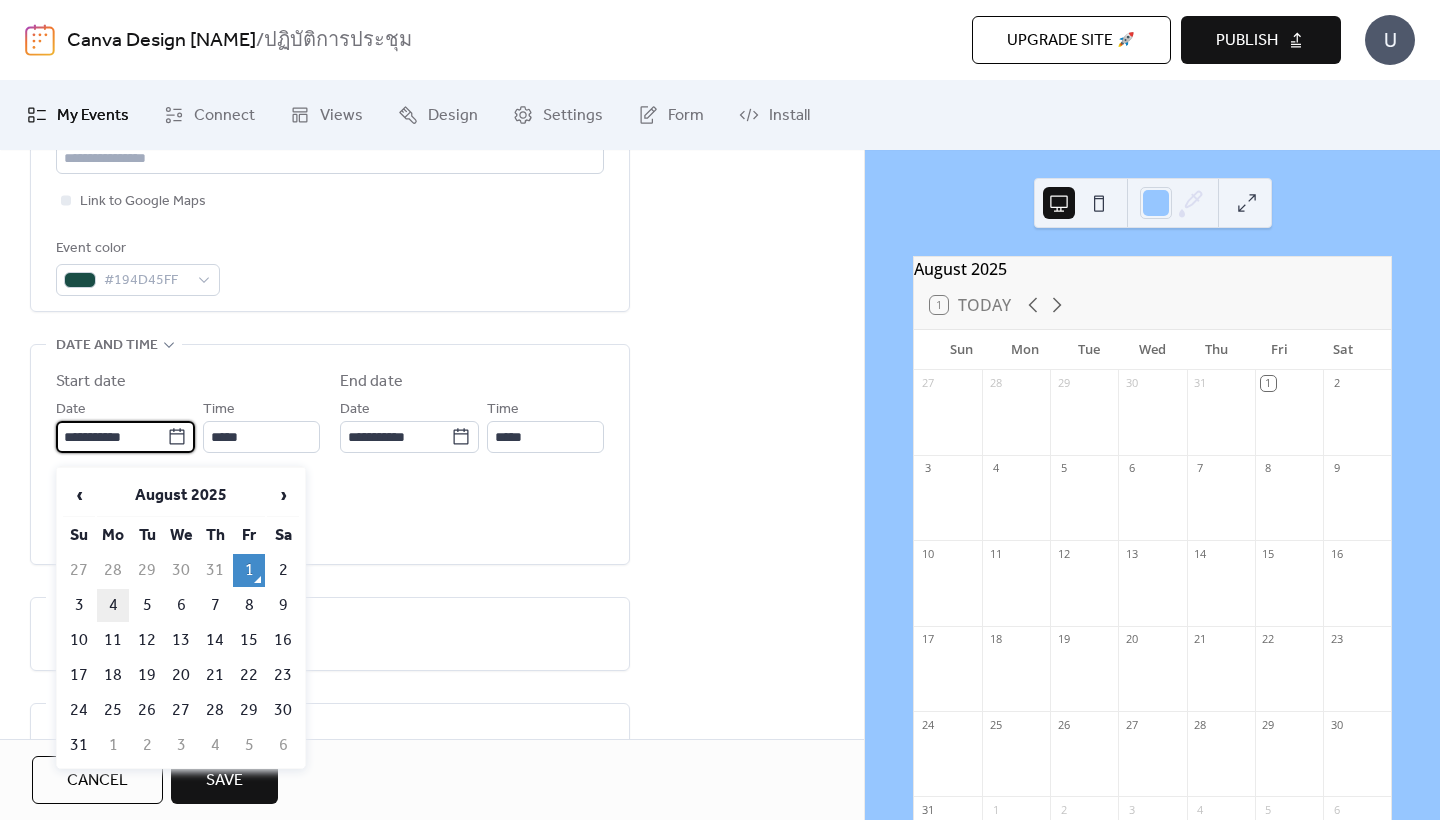 click on "4" at bounding box center [113, 605] 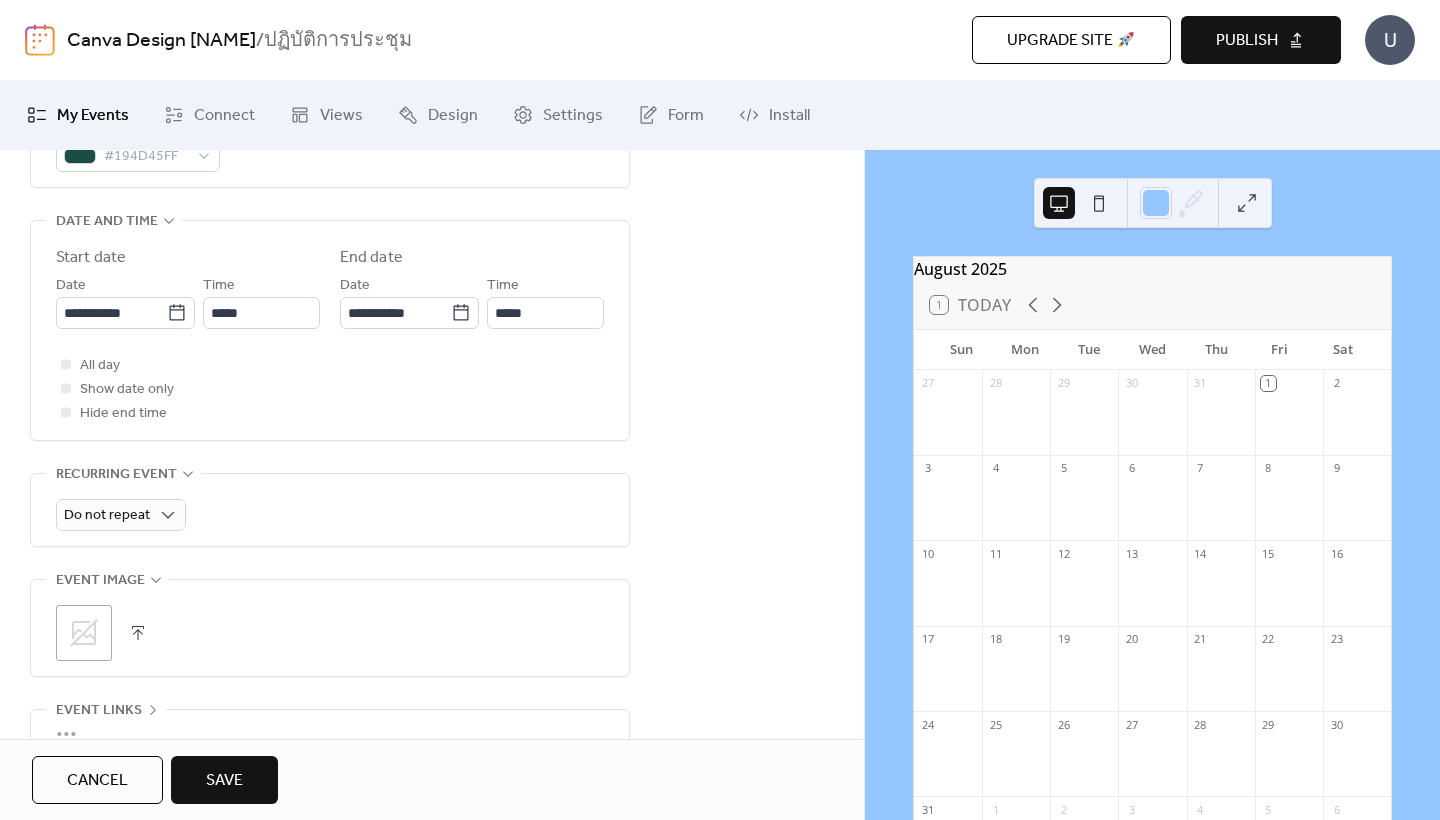scroll, scrollTop: 661, scrollLeft: 0, axis: vertical 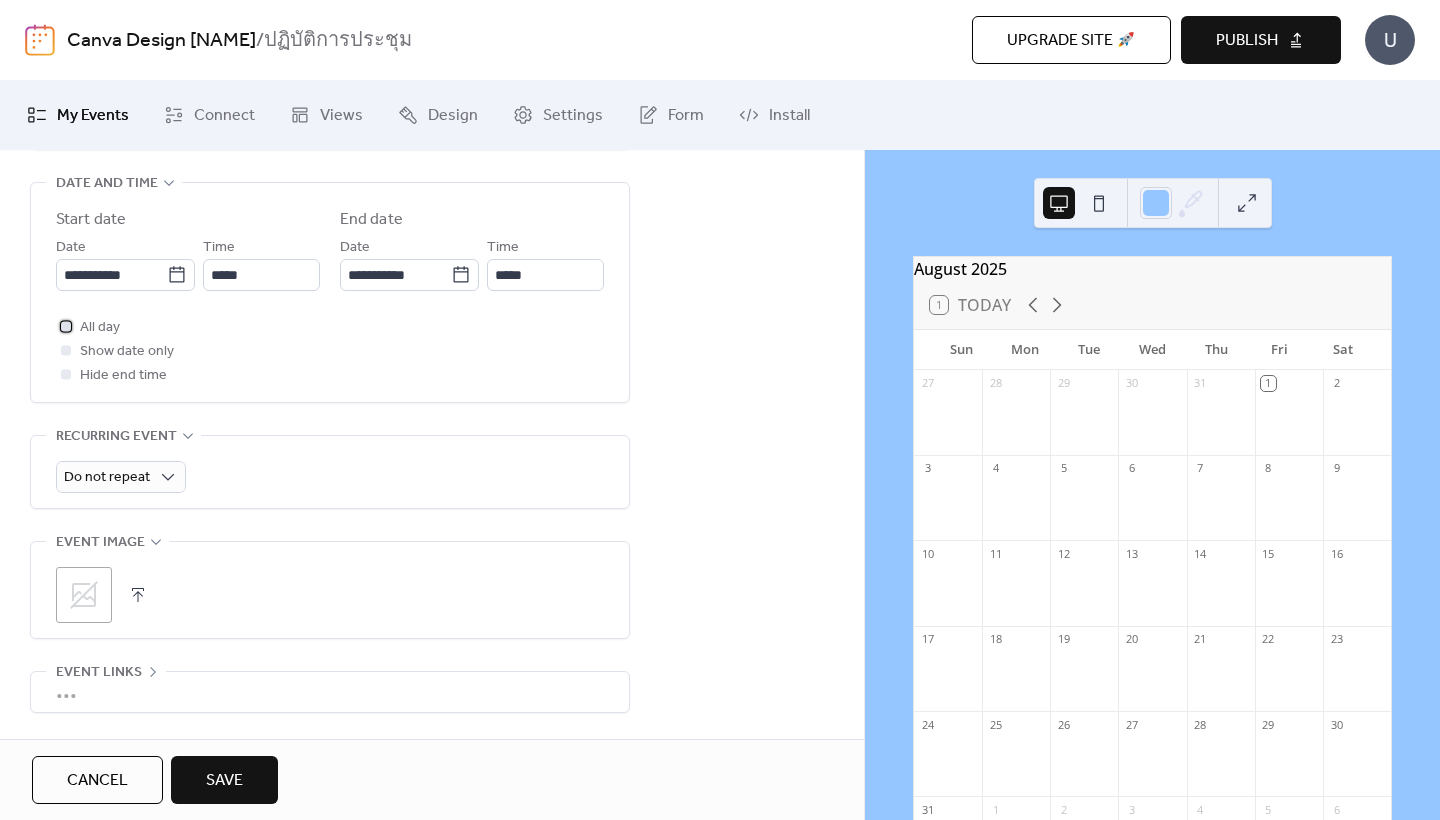 click at bounding box center (66, 326) 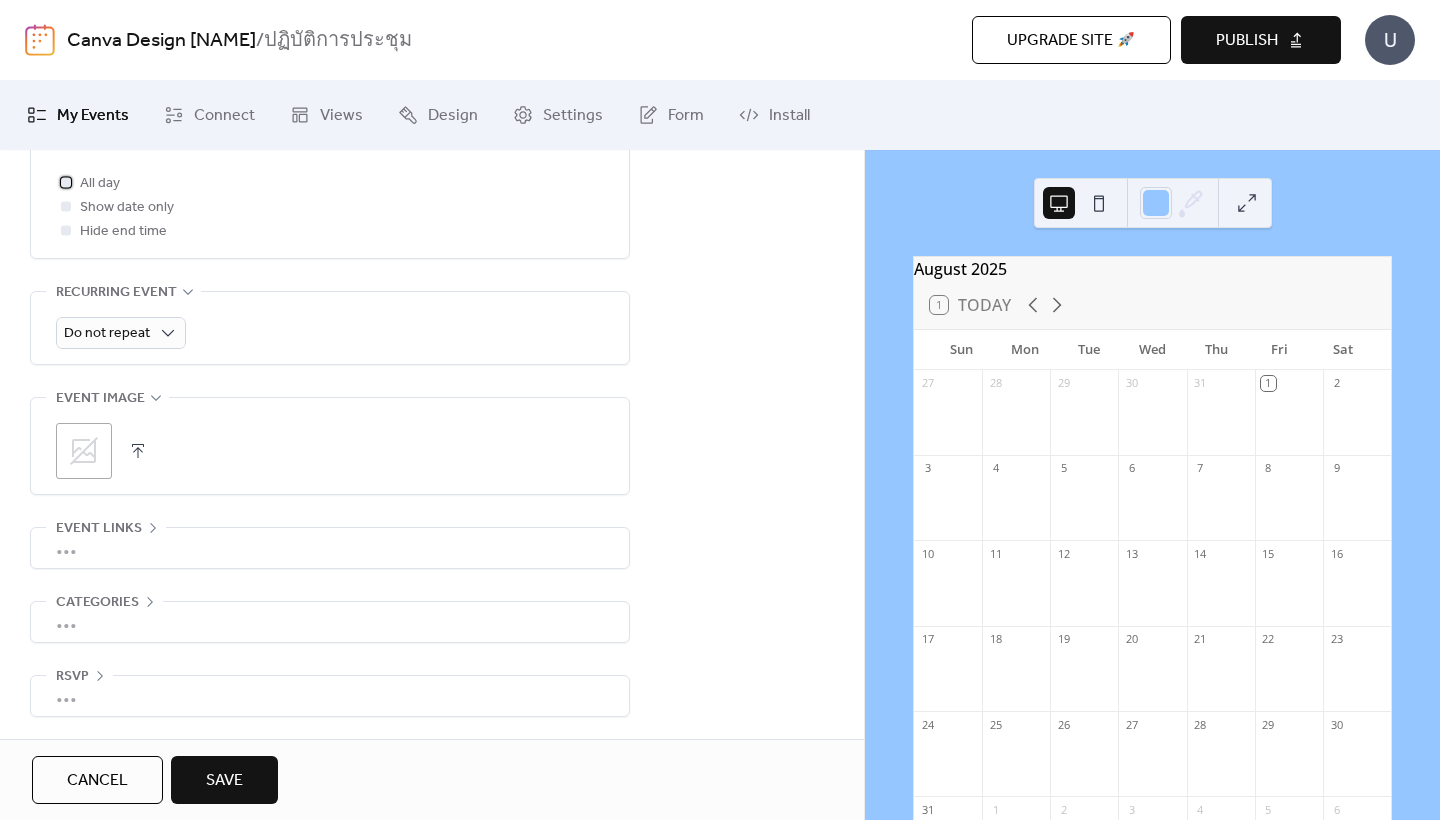 scroll, scrollTop: 814, scrollLeft: 0, axis: vertical 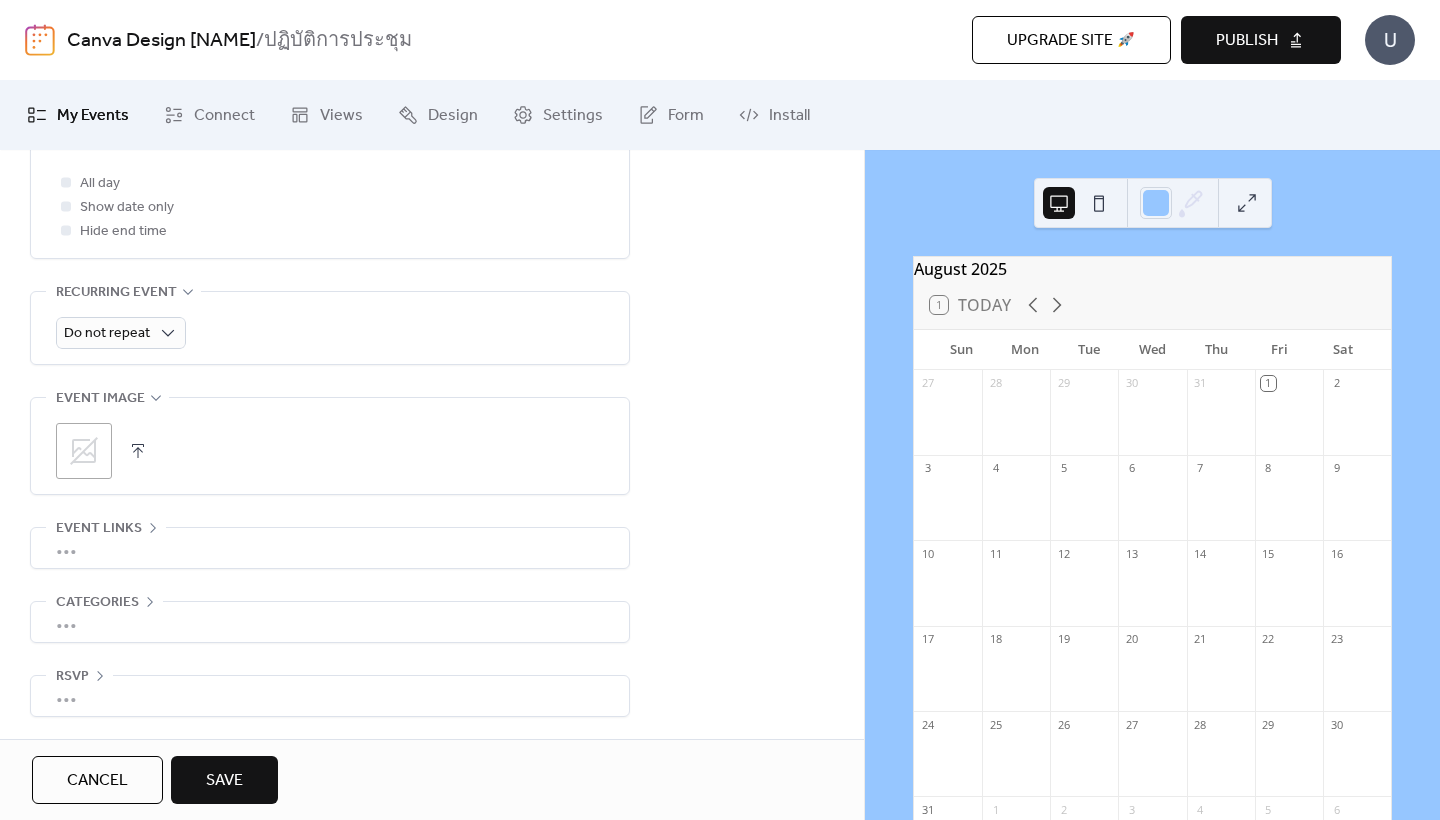 click on "Save" at bounding box center [224, 780] 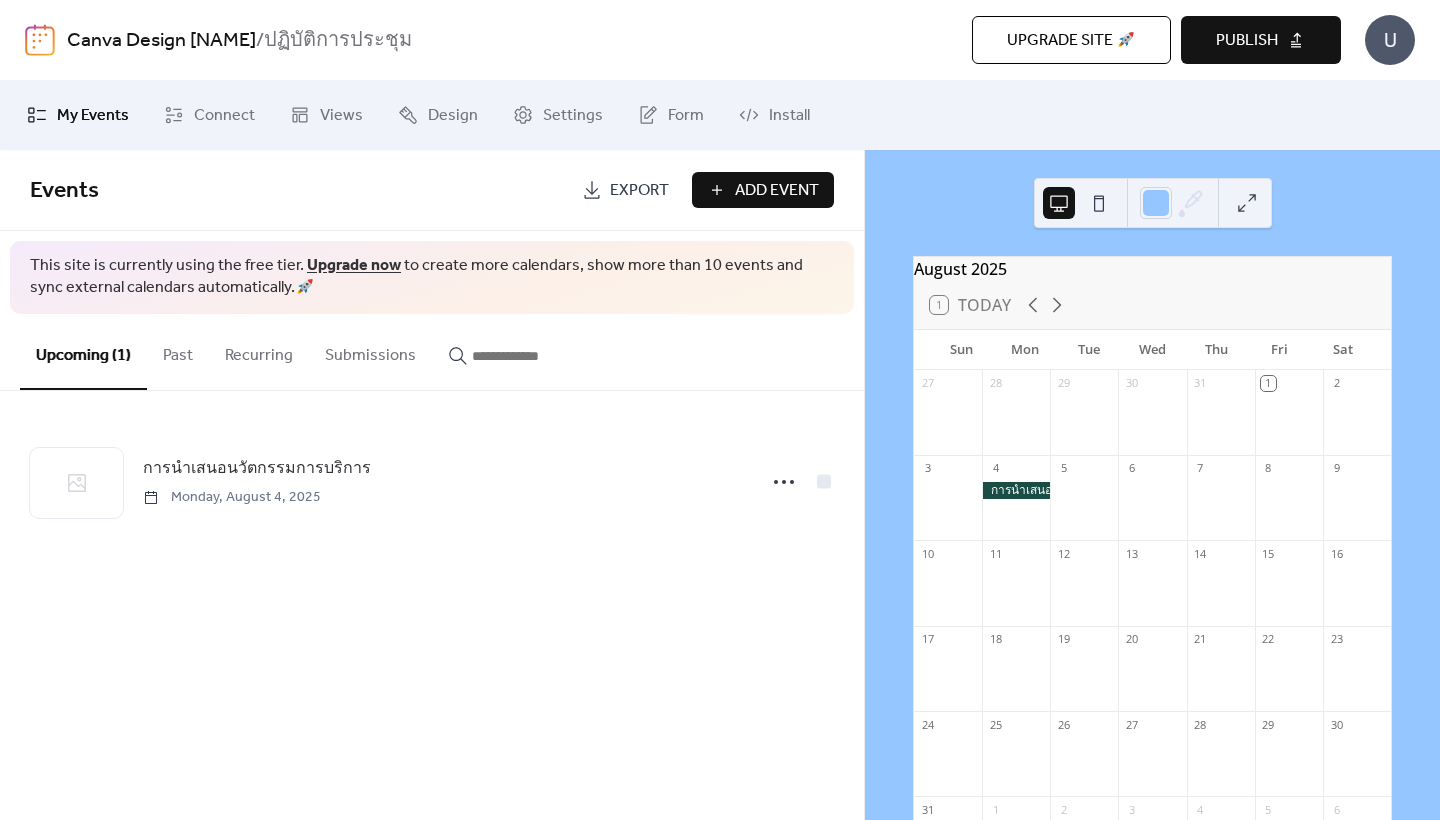 click at bounding box center (1016, 490) 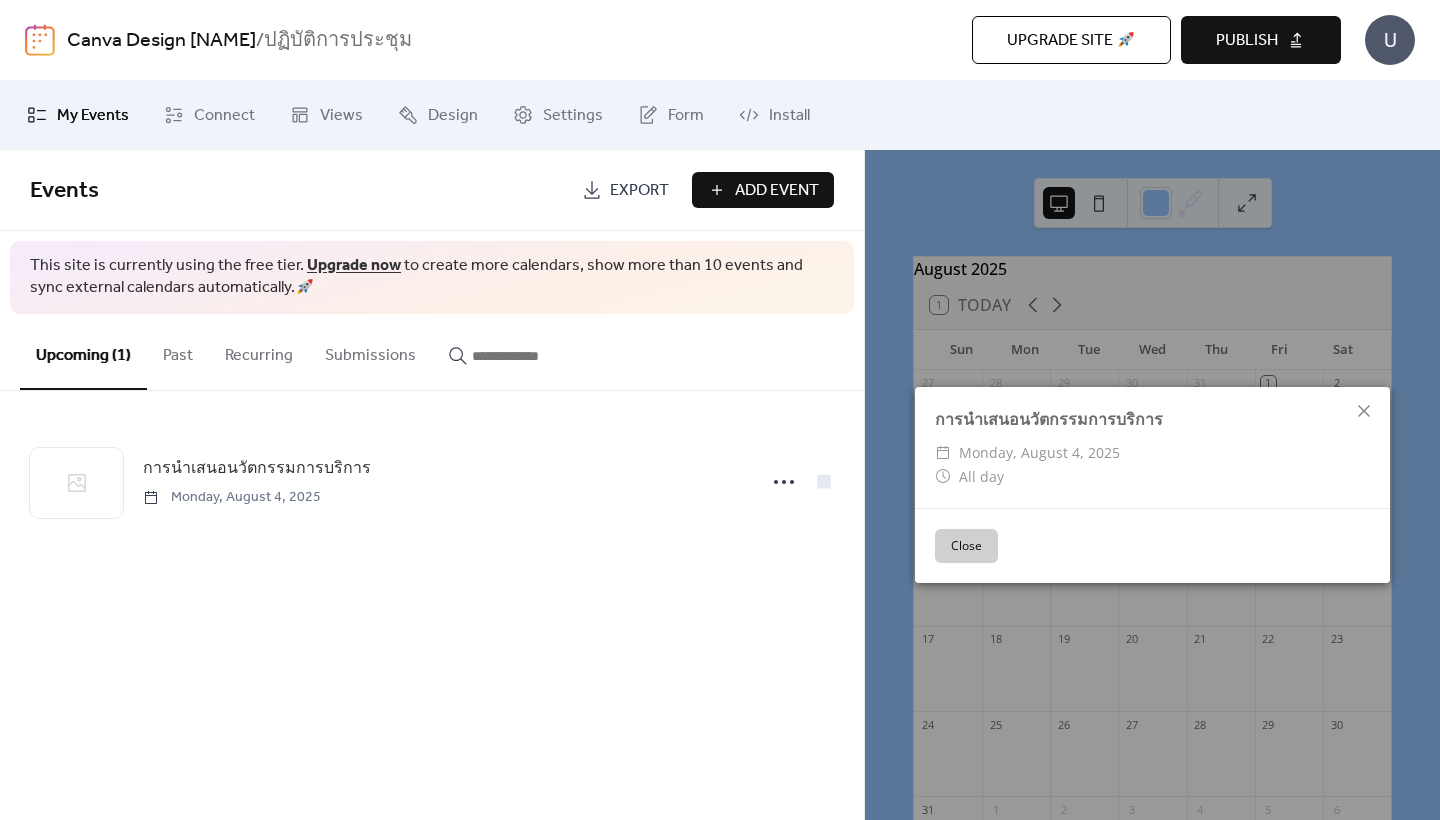 click on "Close" at bounding box center [966, 546] 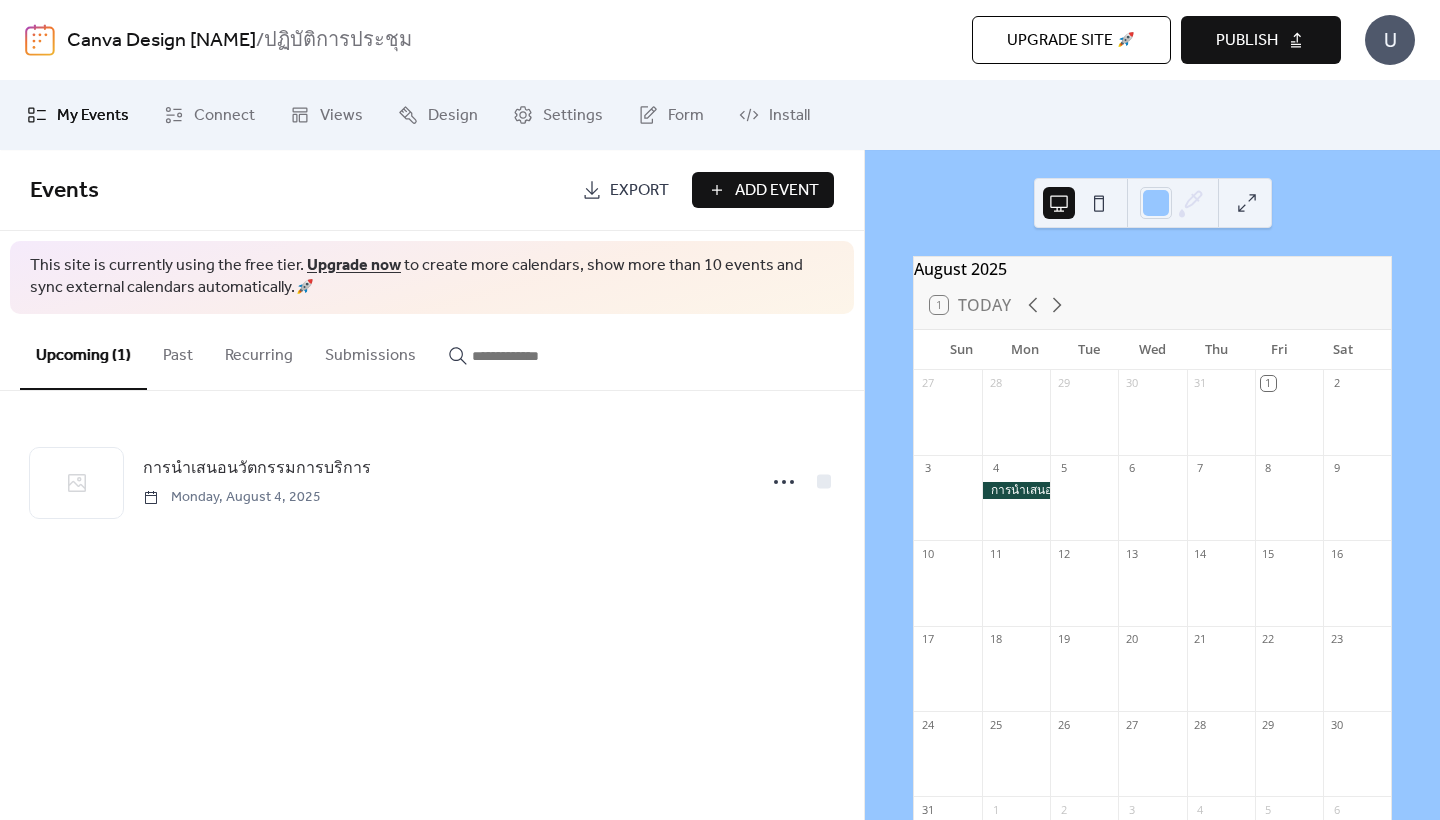 click at bounding box center [1016, 490] 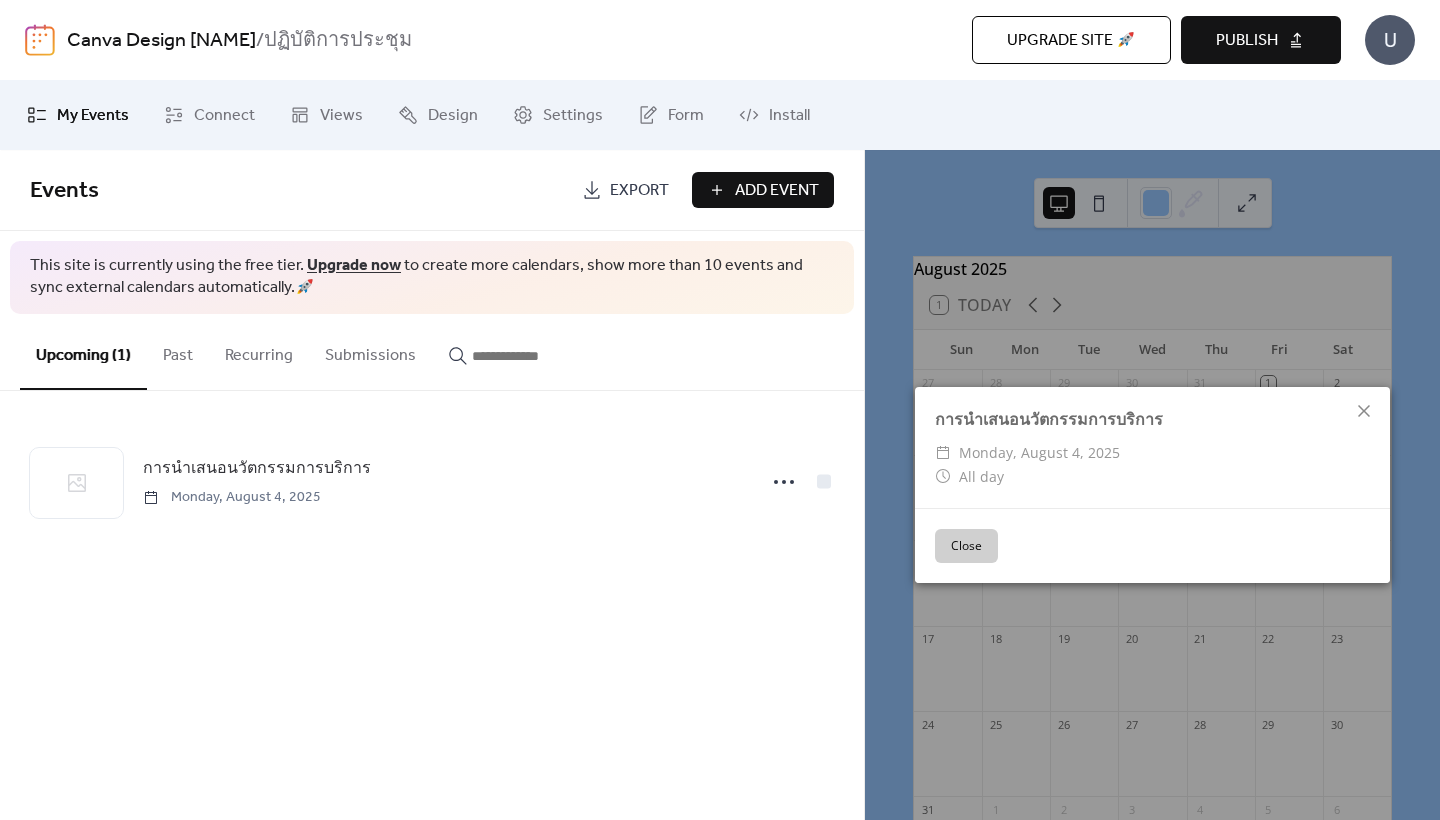 click on "Close" at bounding box center (966, 546) 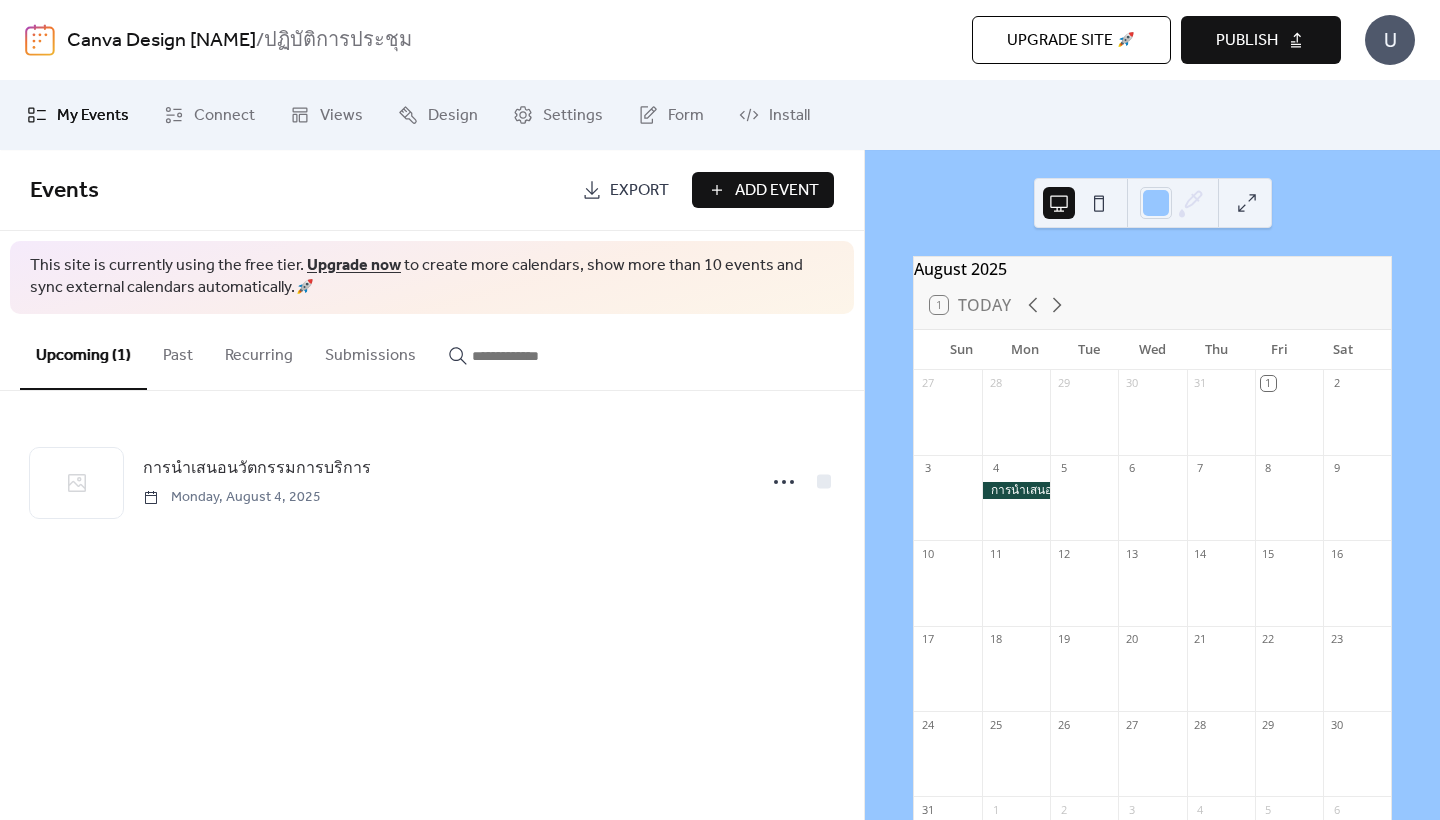 click on "Add Event" at bounding box center [777, 191] 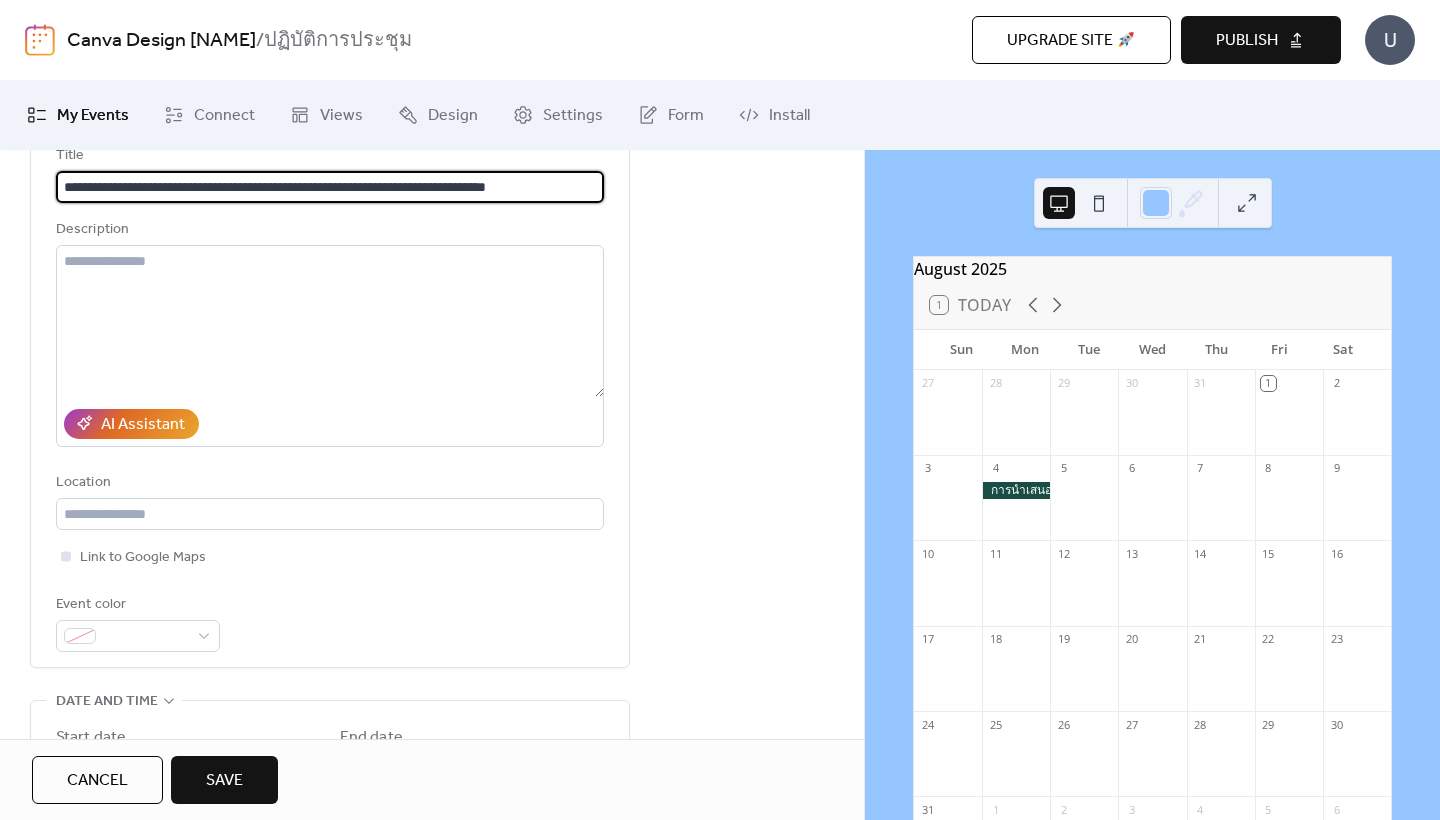 scroll, scrollTop: 182, scrollLeft: 0, axis: vertical 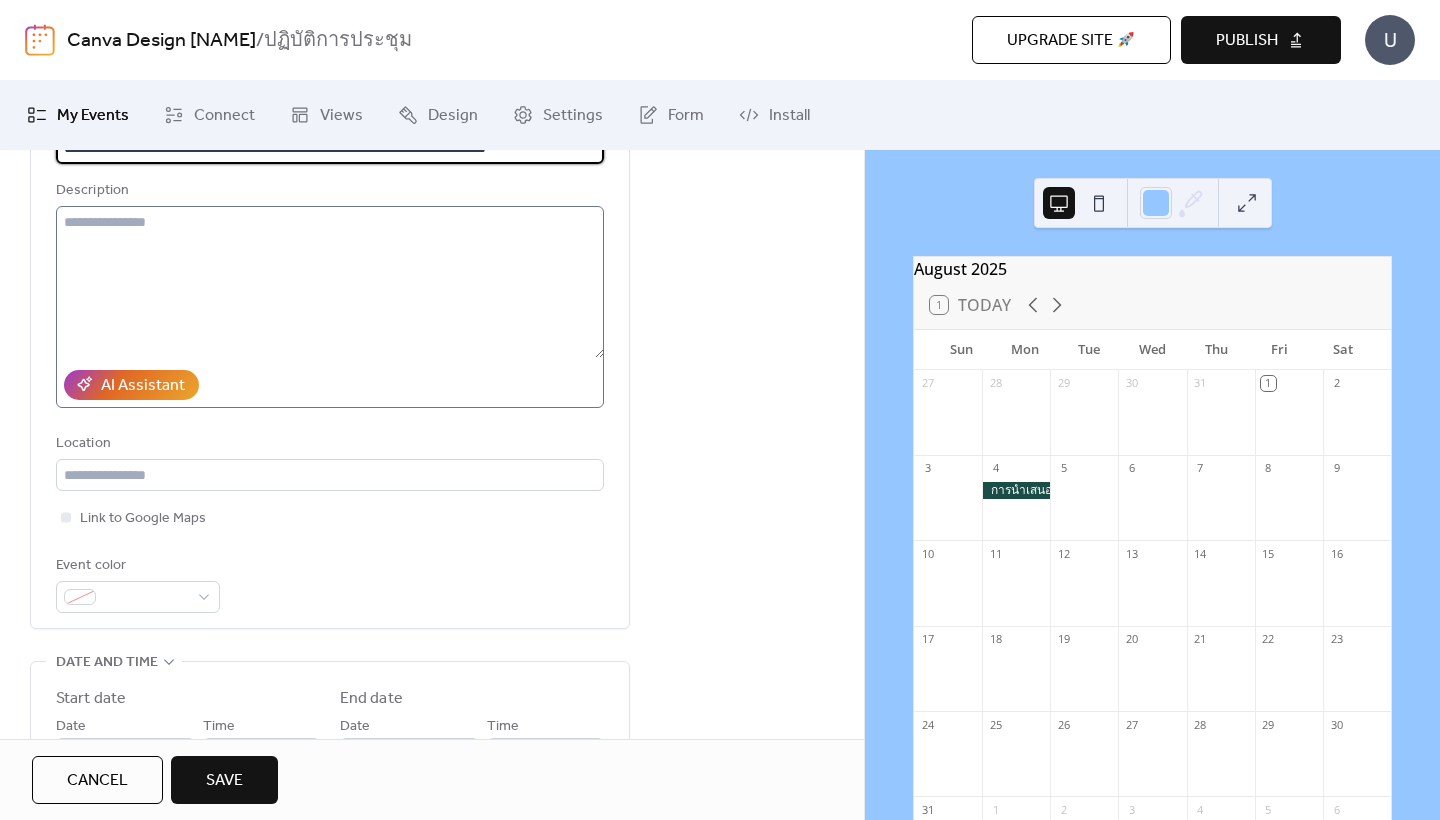 type on "**********" 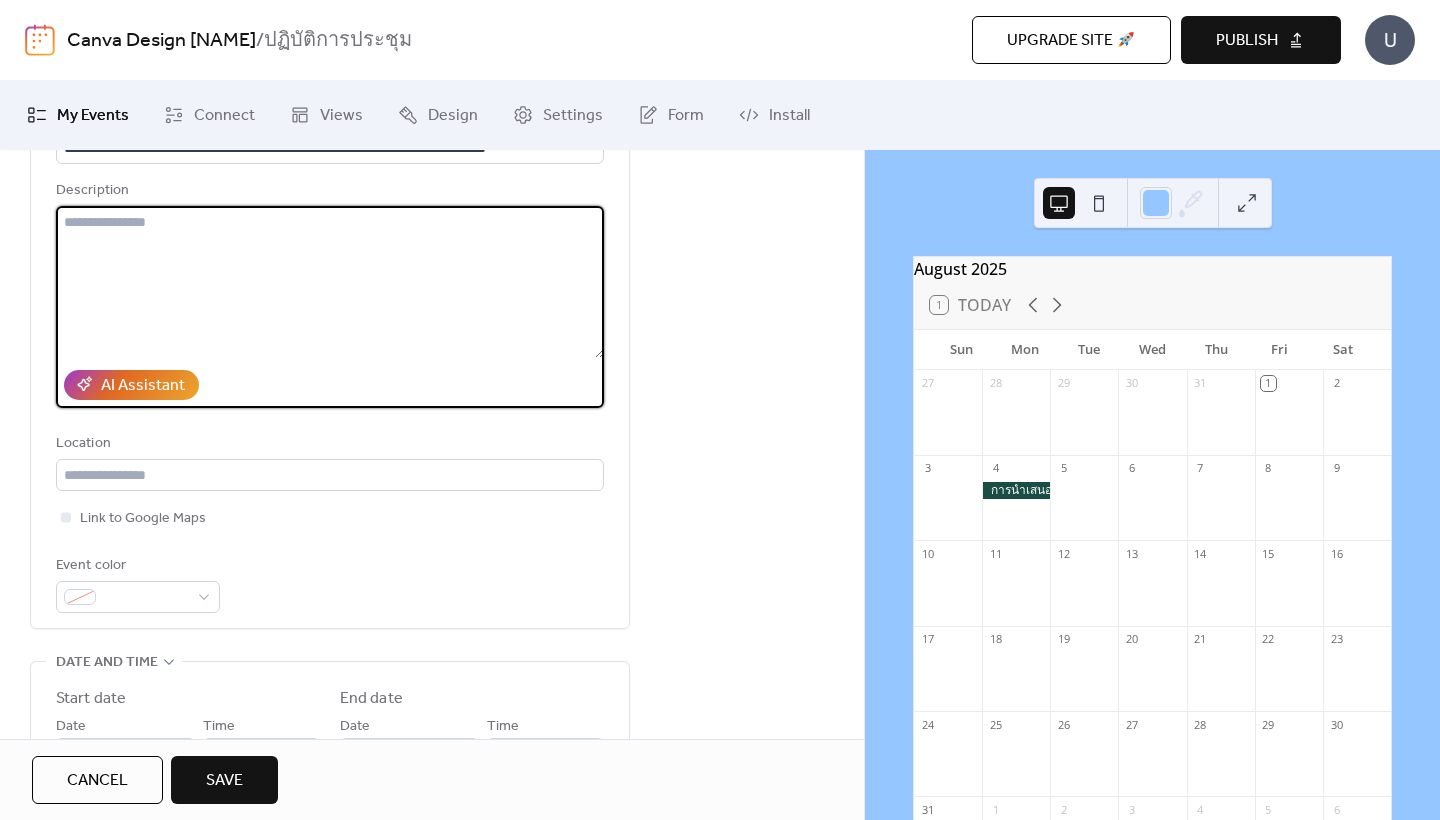 click at bounding box center (330, 282) 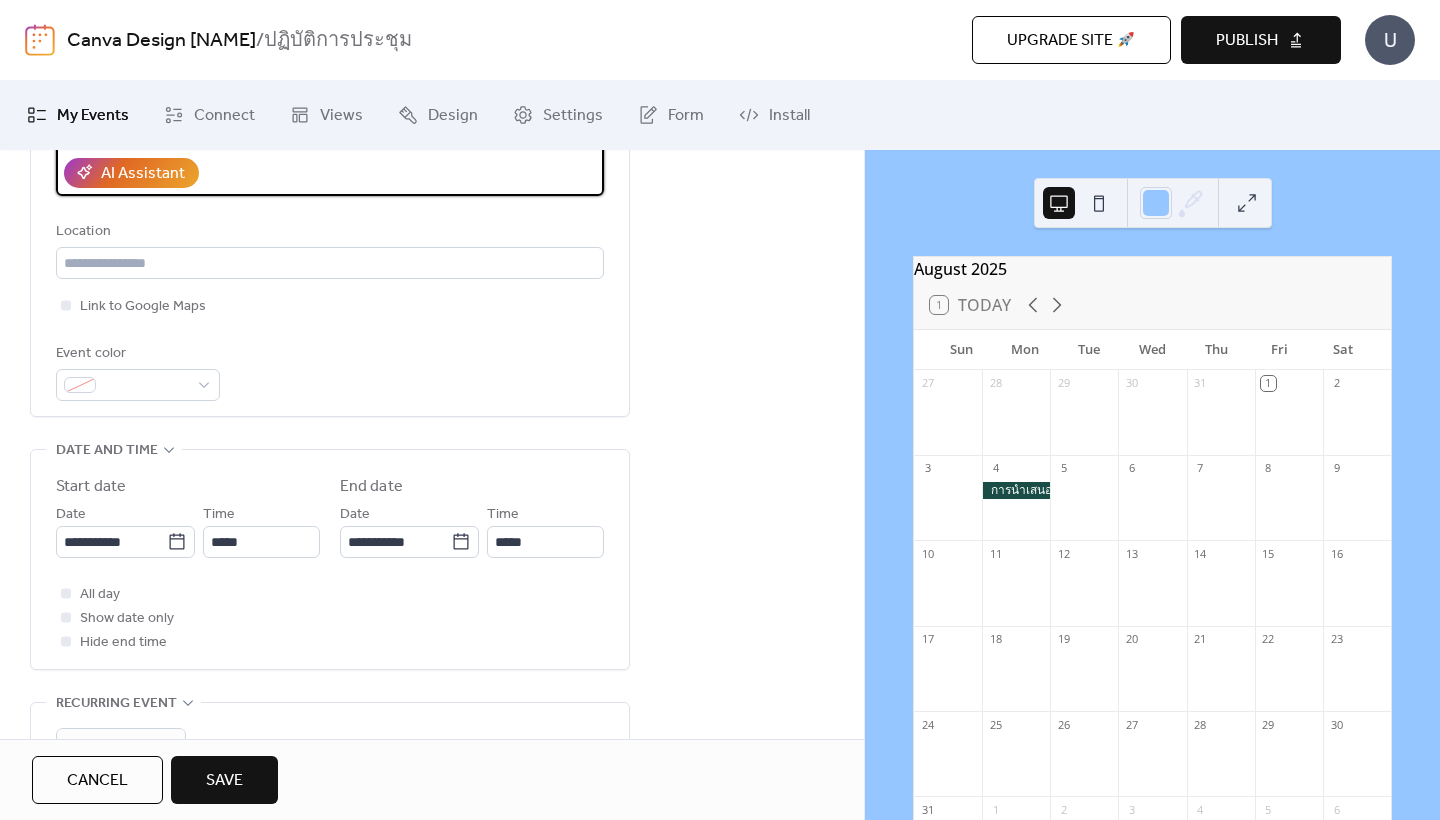 scroll, scrollTop: 431, scrollLeft: 0, axis: vertical 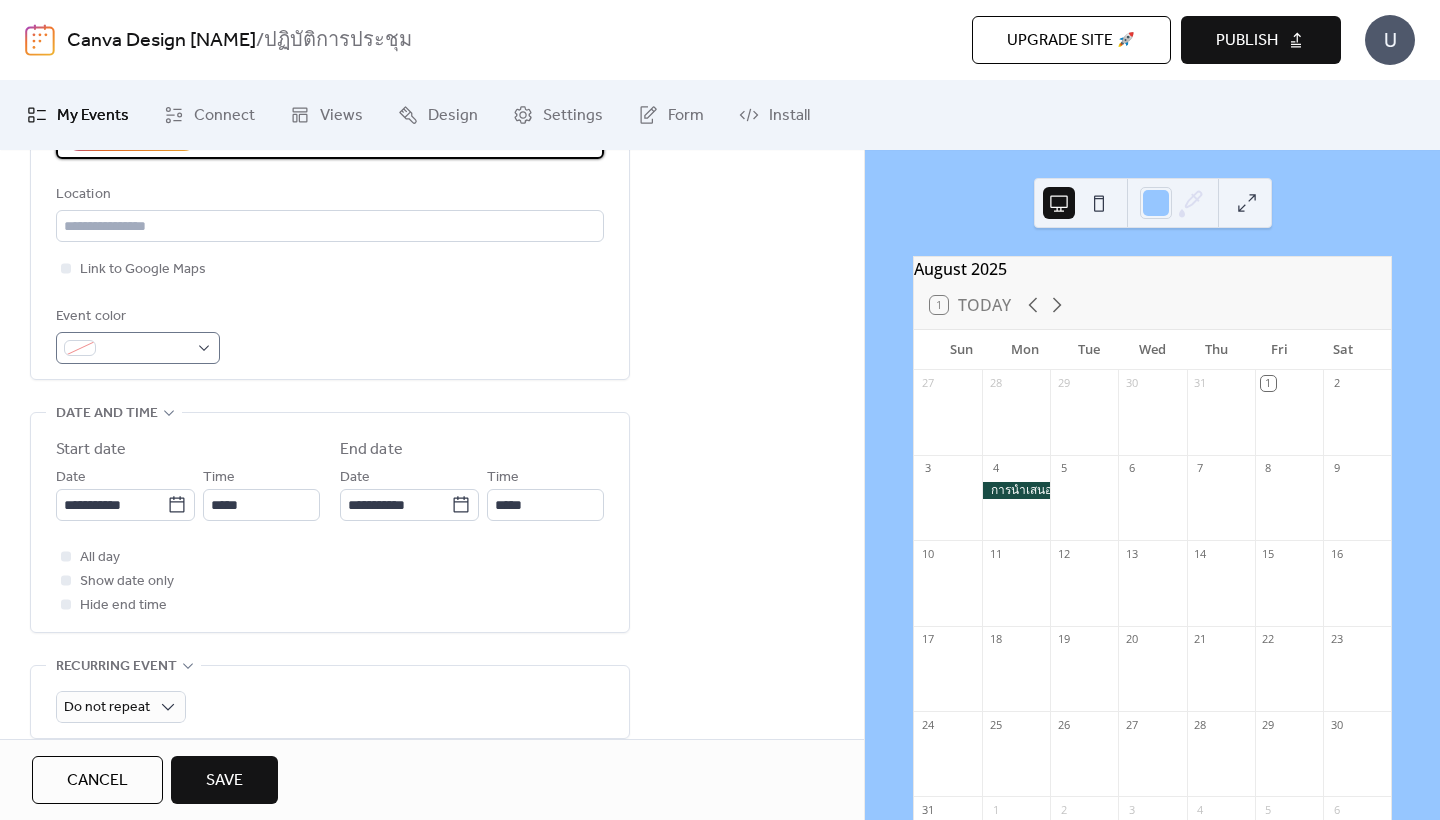 type on "**********" 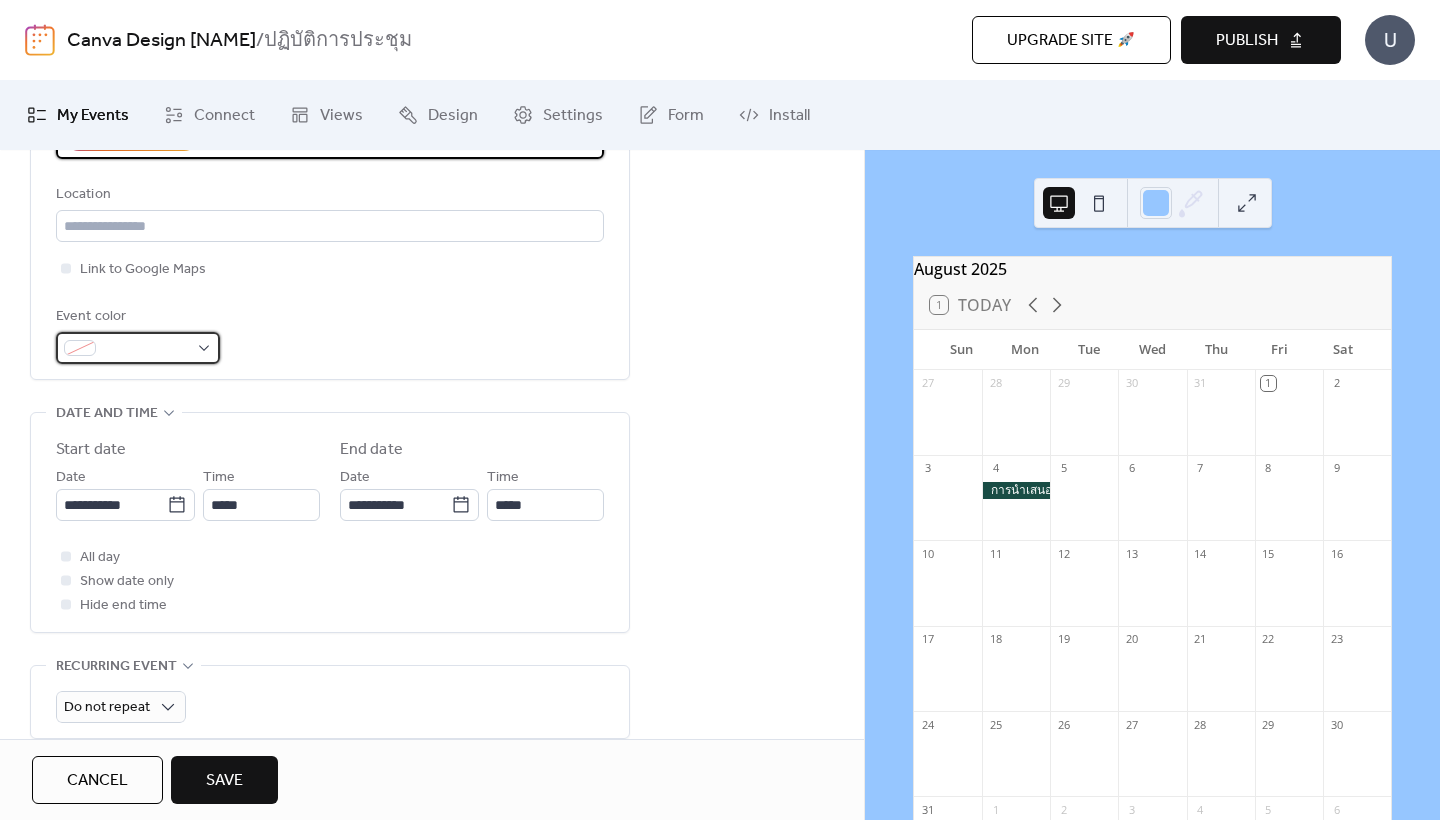 click at bounding box center (138, 348) 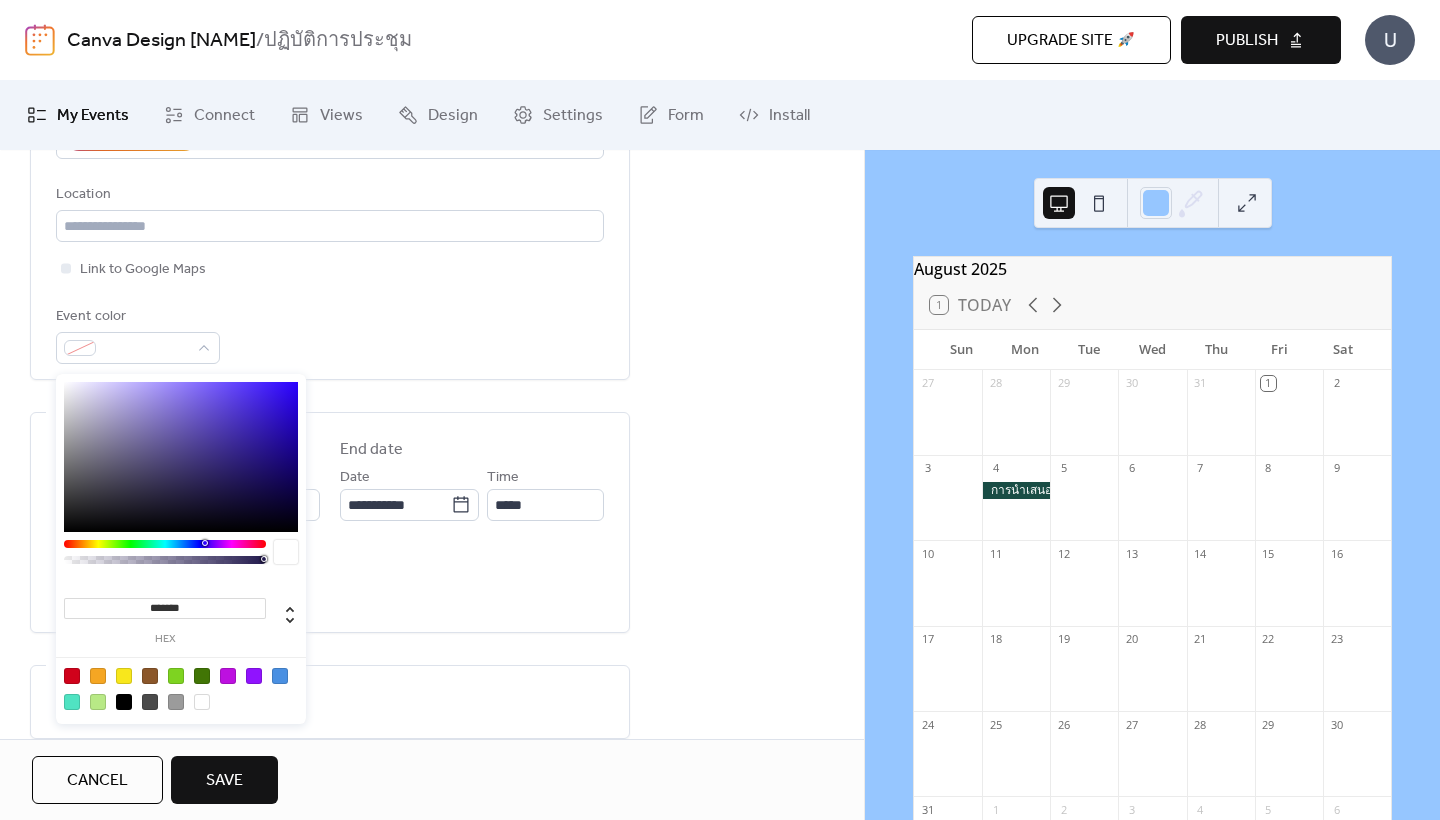 click at bounding box center [228, 676] 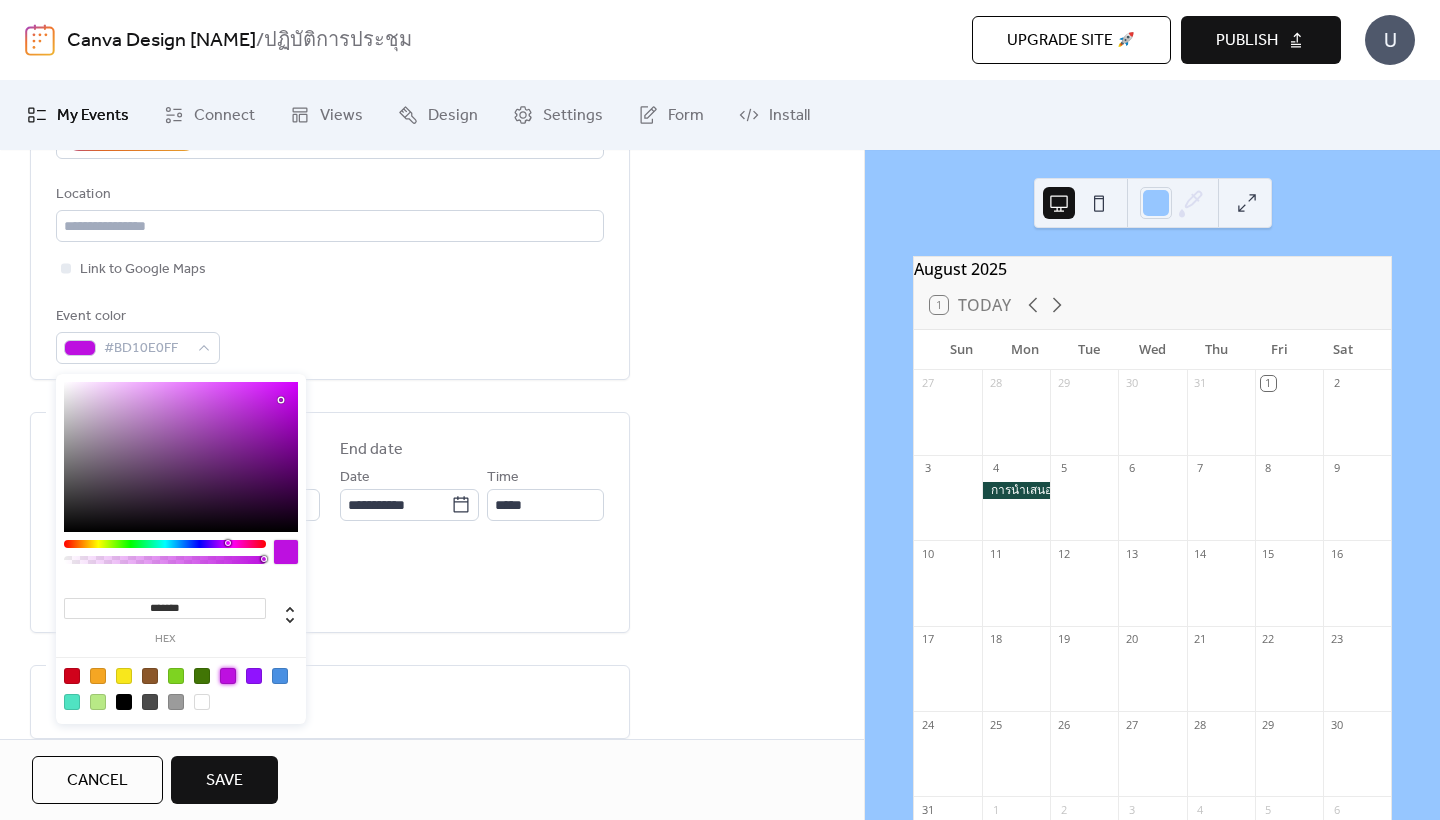 click on "Event color #BD10E0FF" at bounding box center (330, 334) 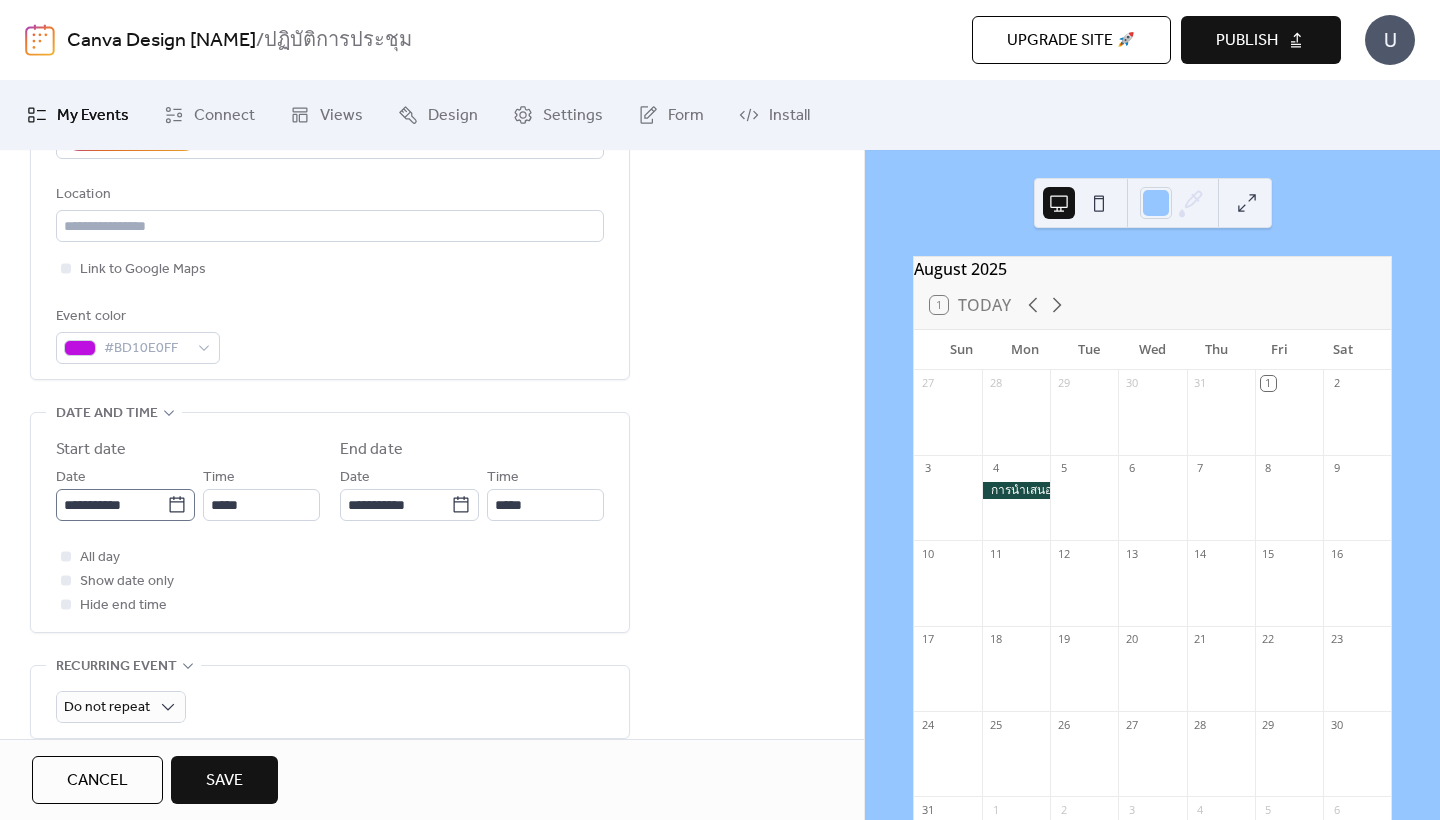 click 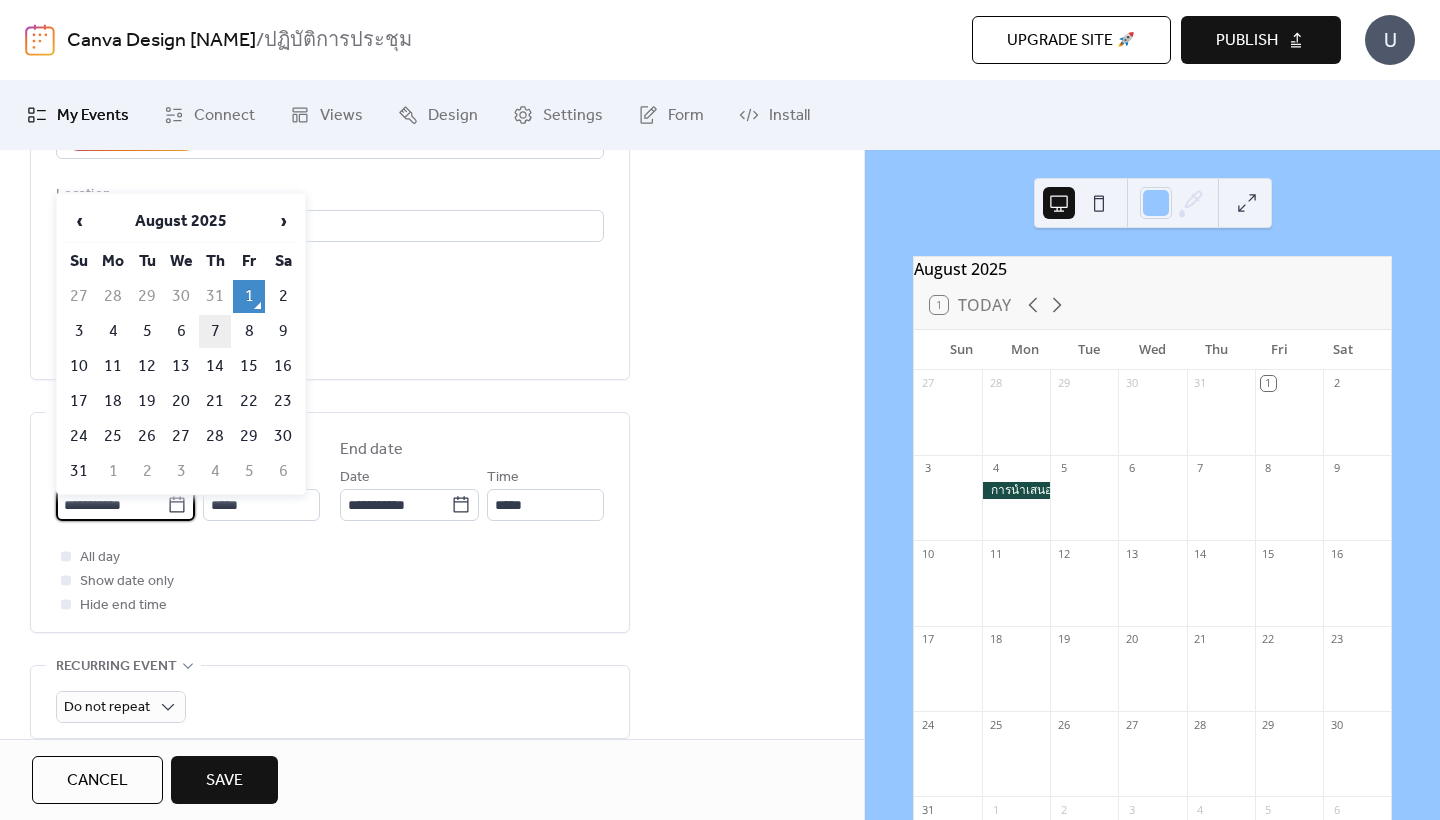 click on "7" at bounding box center (215, 331) 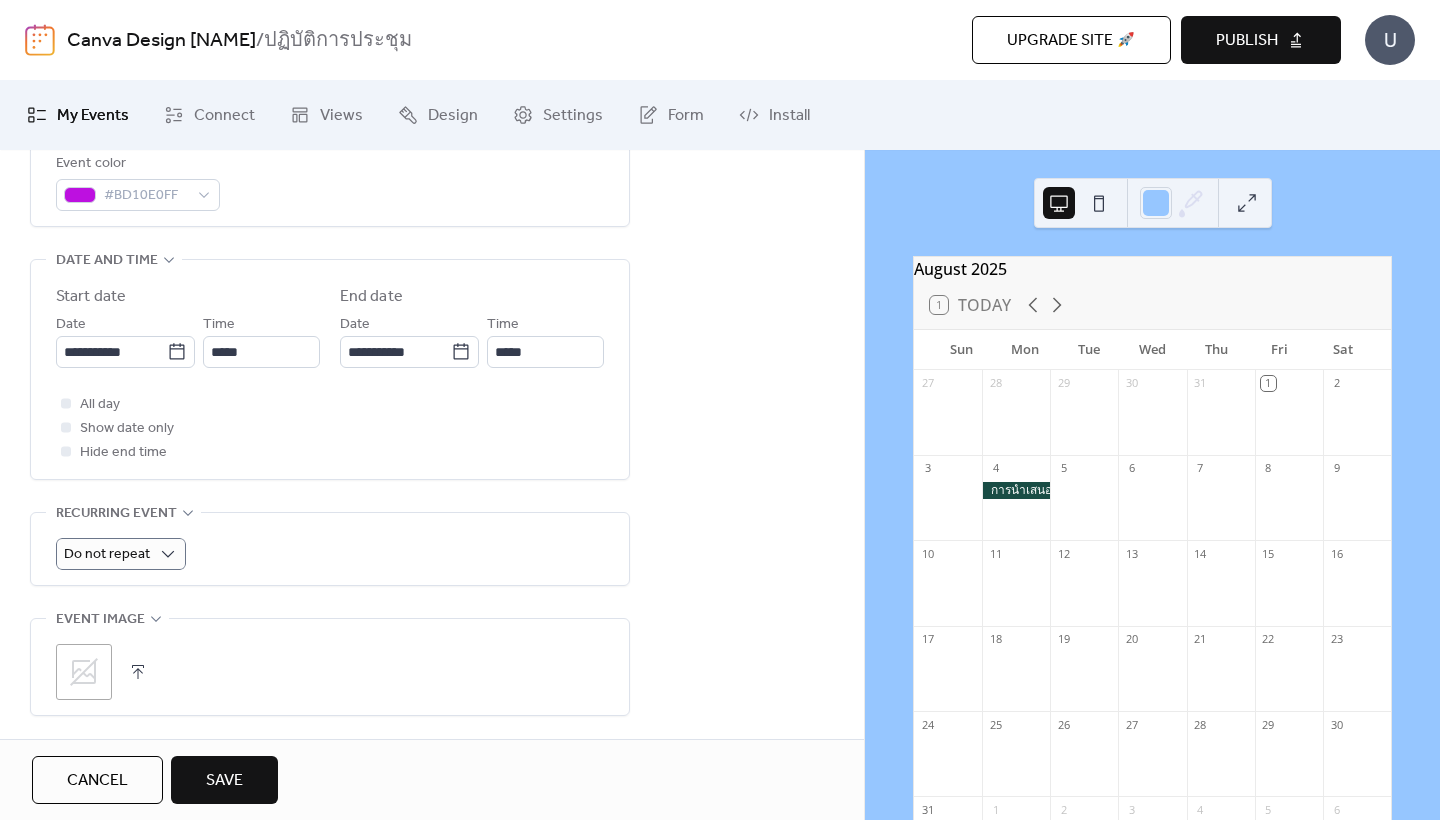scroll, scrollTop: 611, scrollLeft: 0, axis: vertical 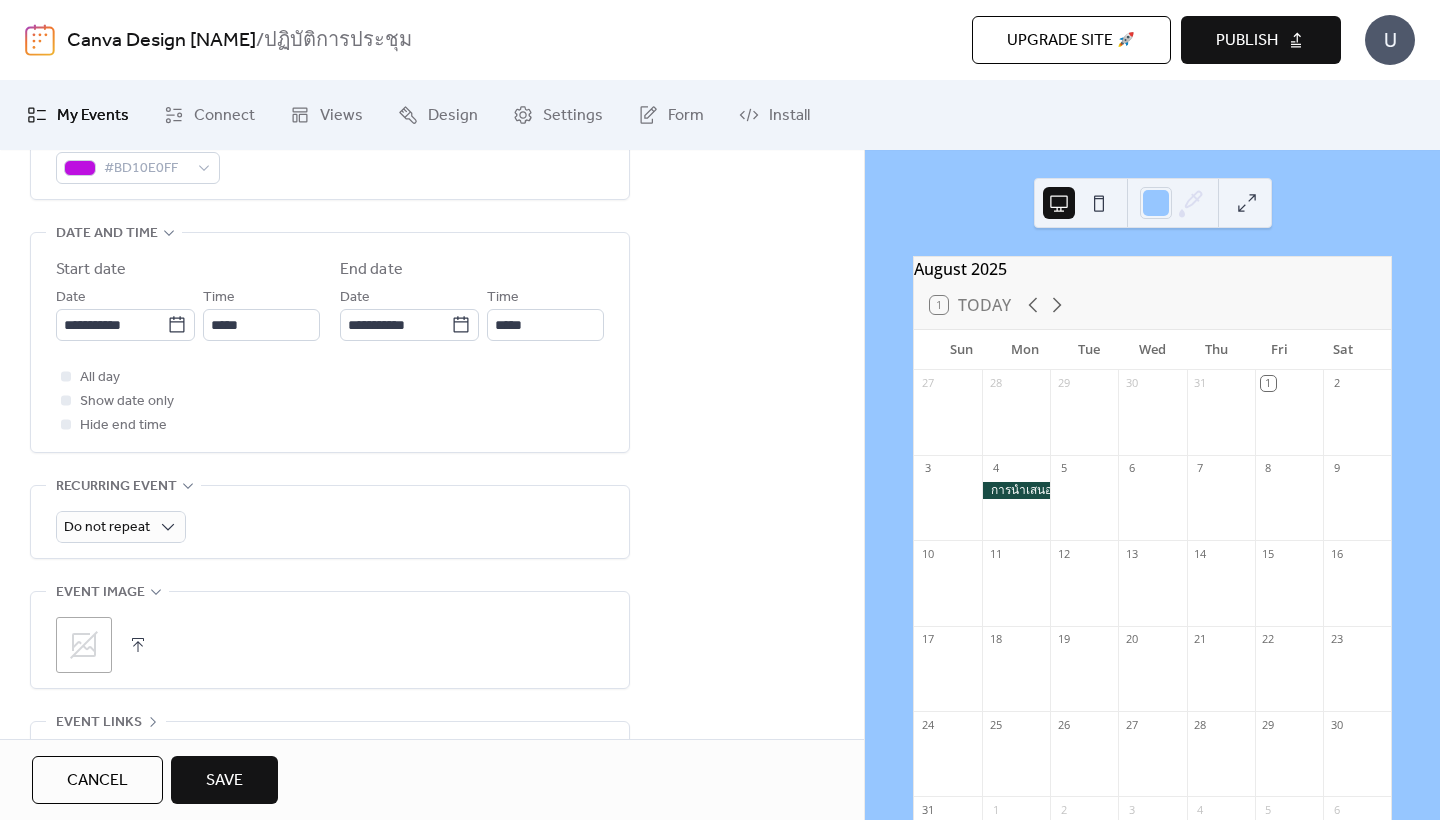 click on "Save" at bounding box center (224, 781) 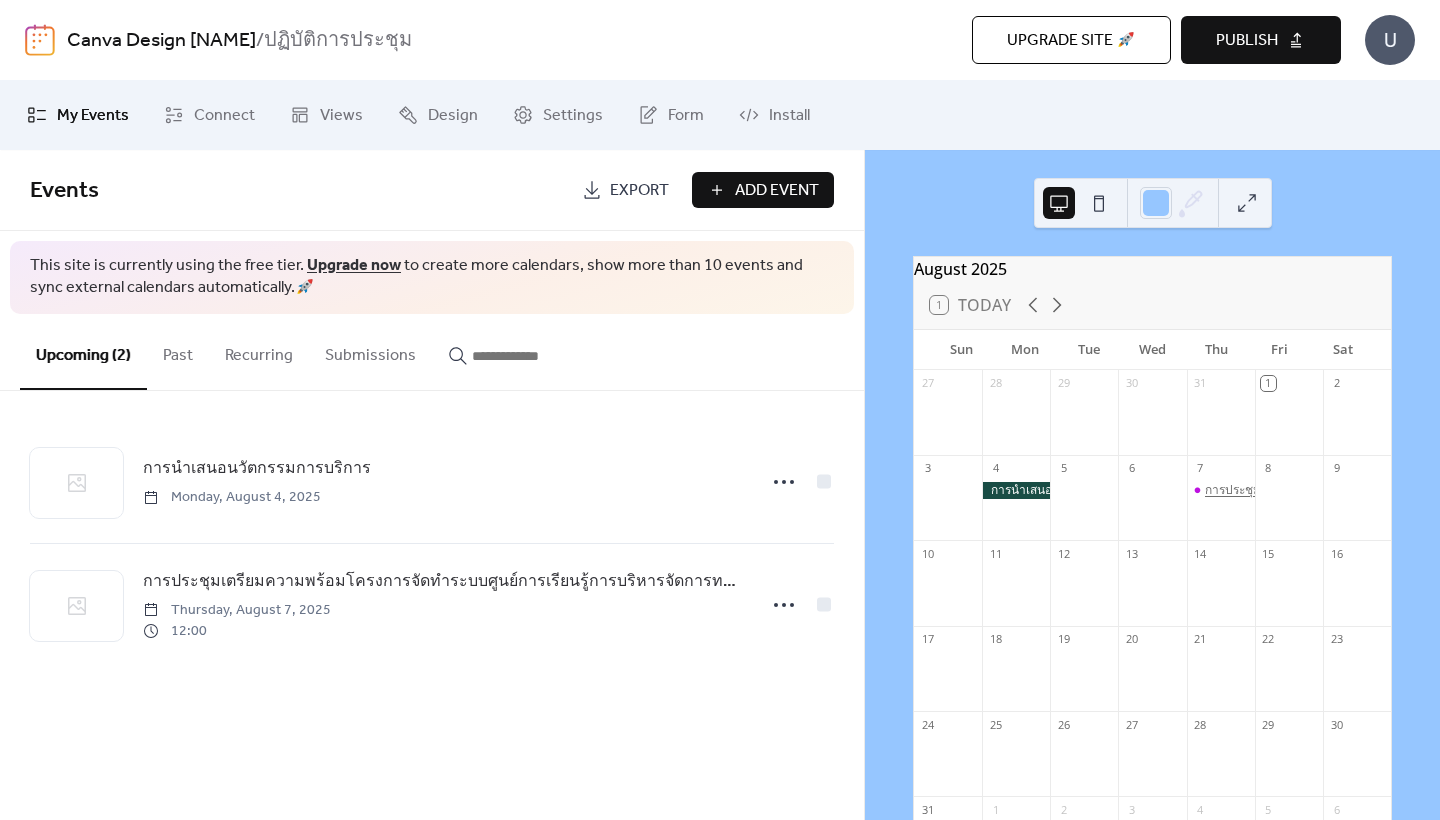 click on "การประชุมเตรียมความพร้อมโครงการจัดทำระบบศูนย์การเรียนรู้การบริหารจัดการทรัพยากรชุมชน" at bounding box center (1453, 490) 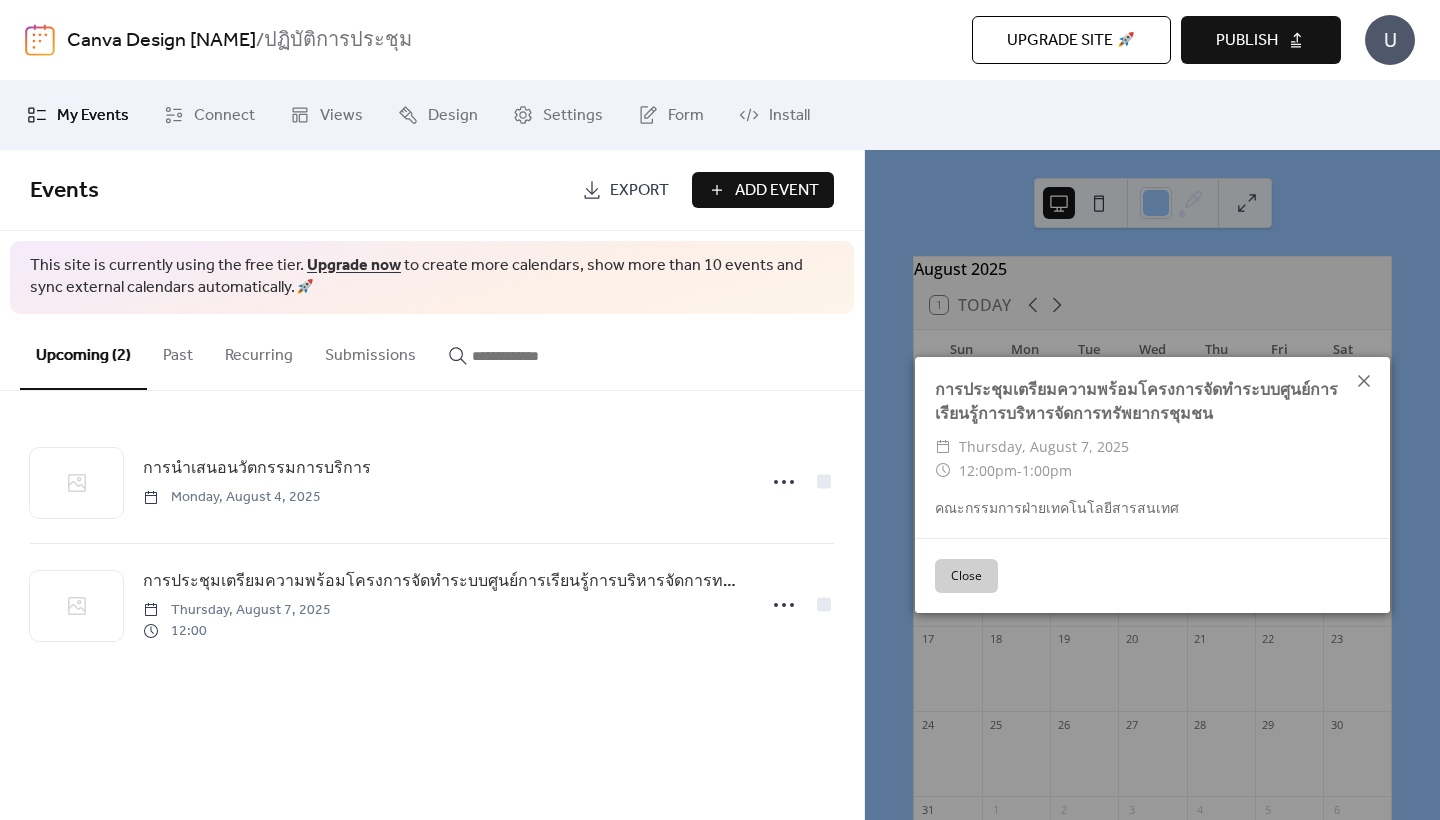 click 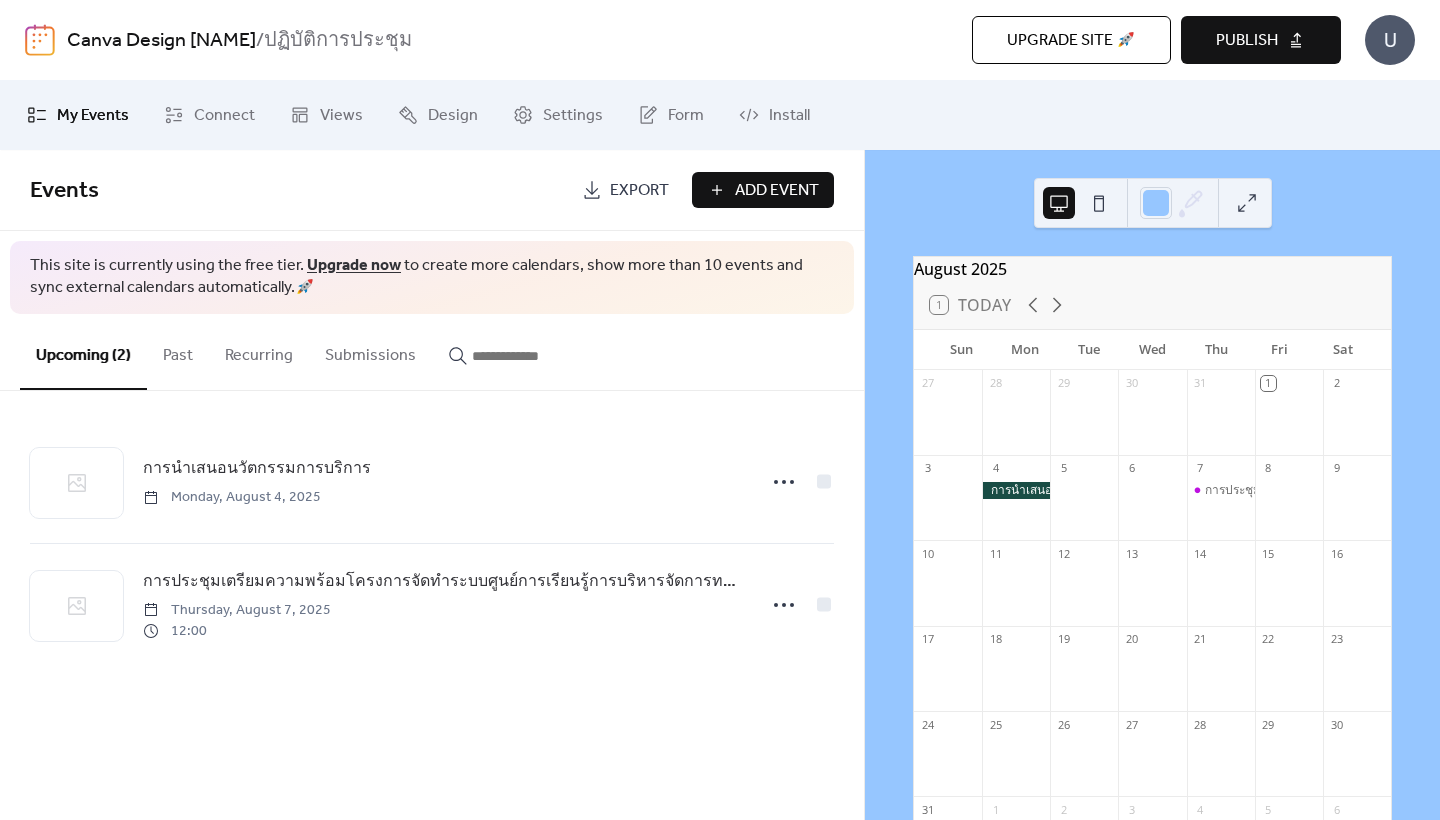 click on "U" at bounding box center [1390, 40] 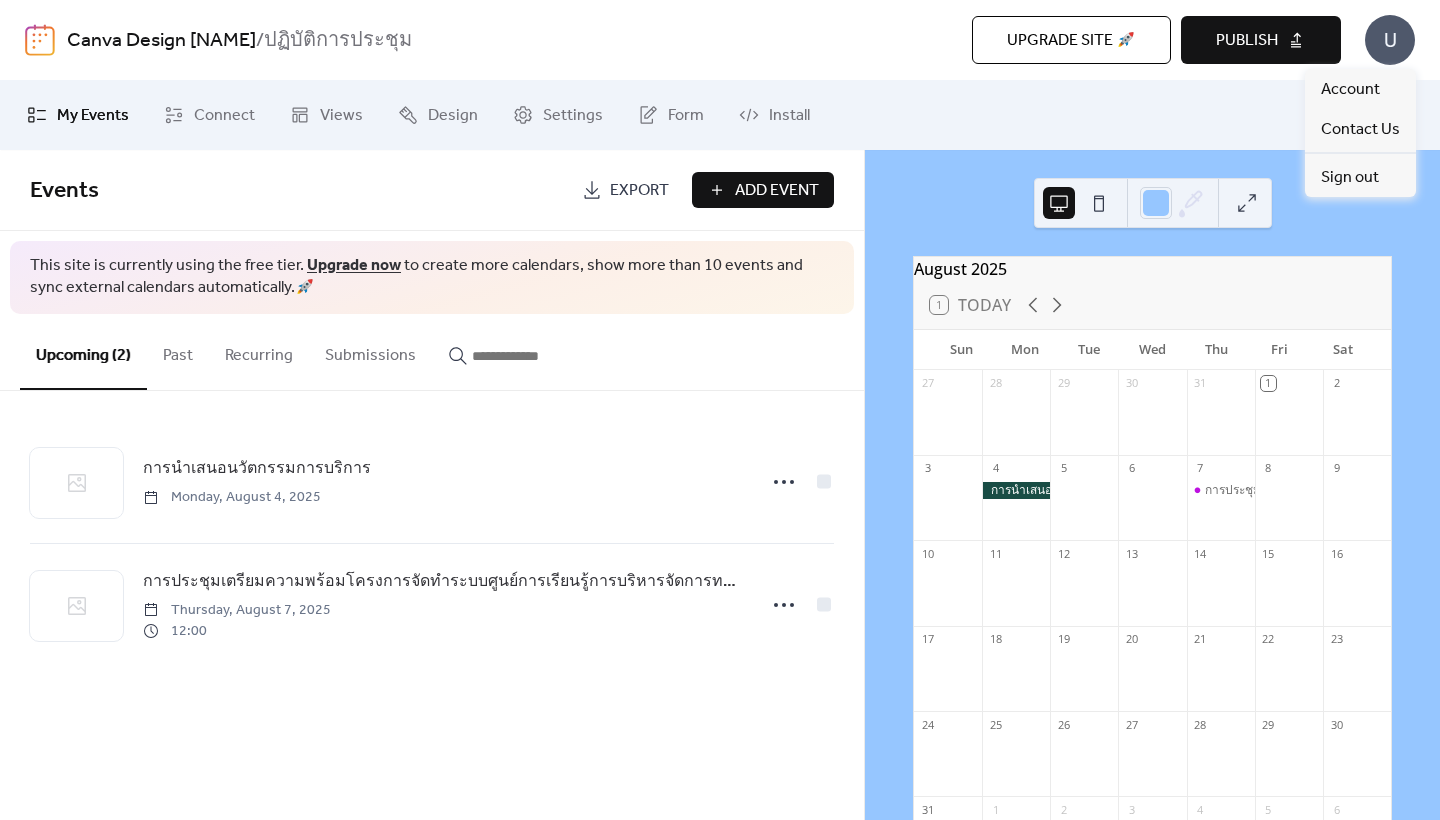 click on "U" at bounding box center (1390, 40) 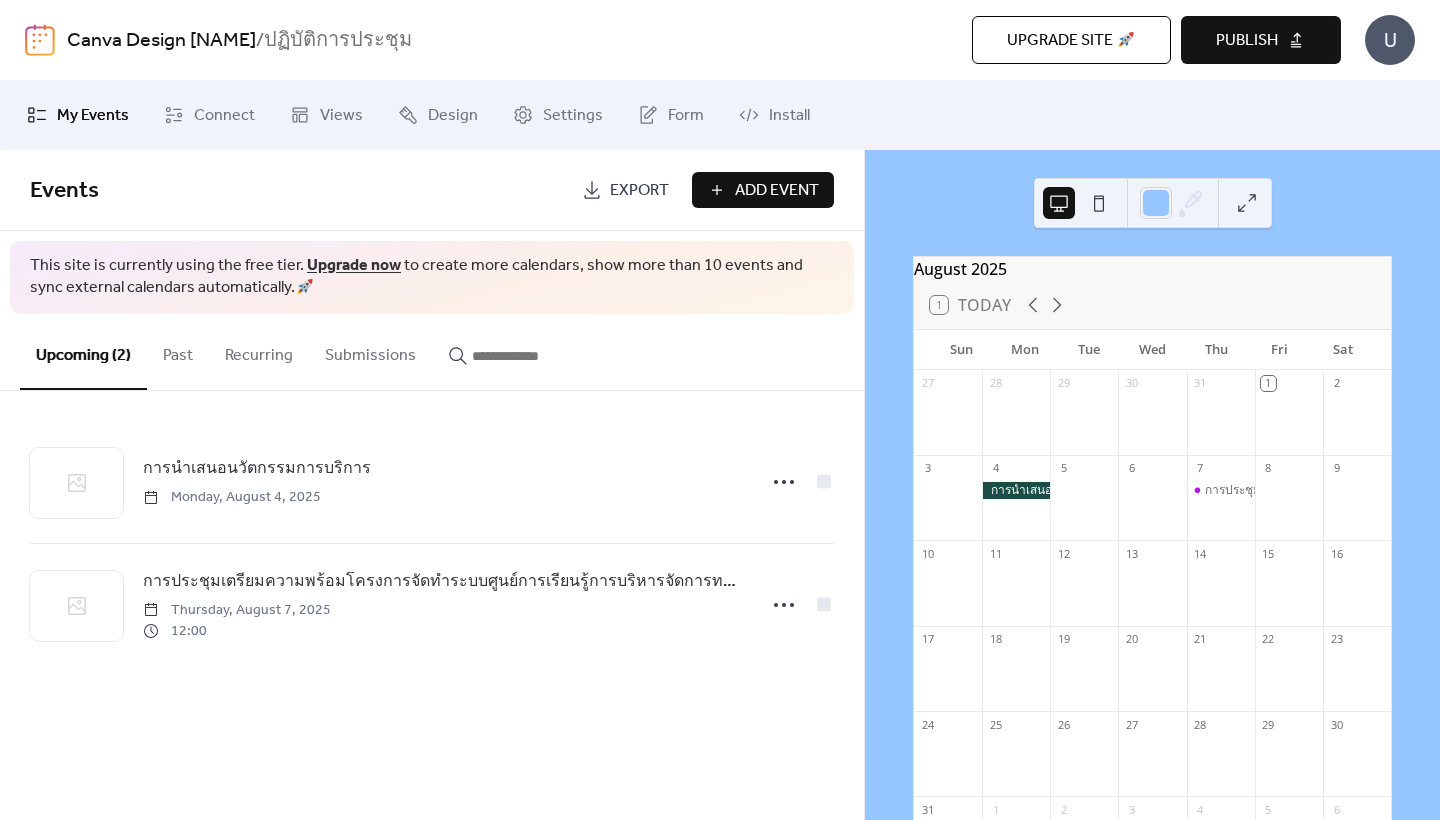 click on "Submissions" at bounding box center (370, 351) 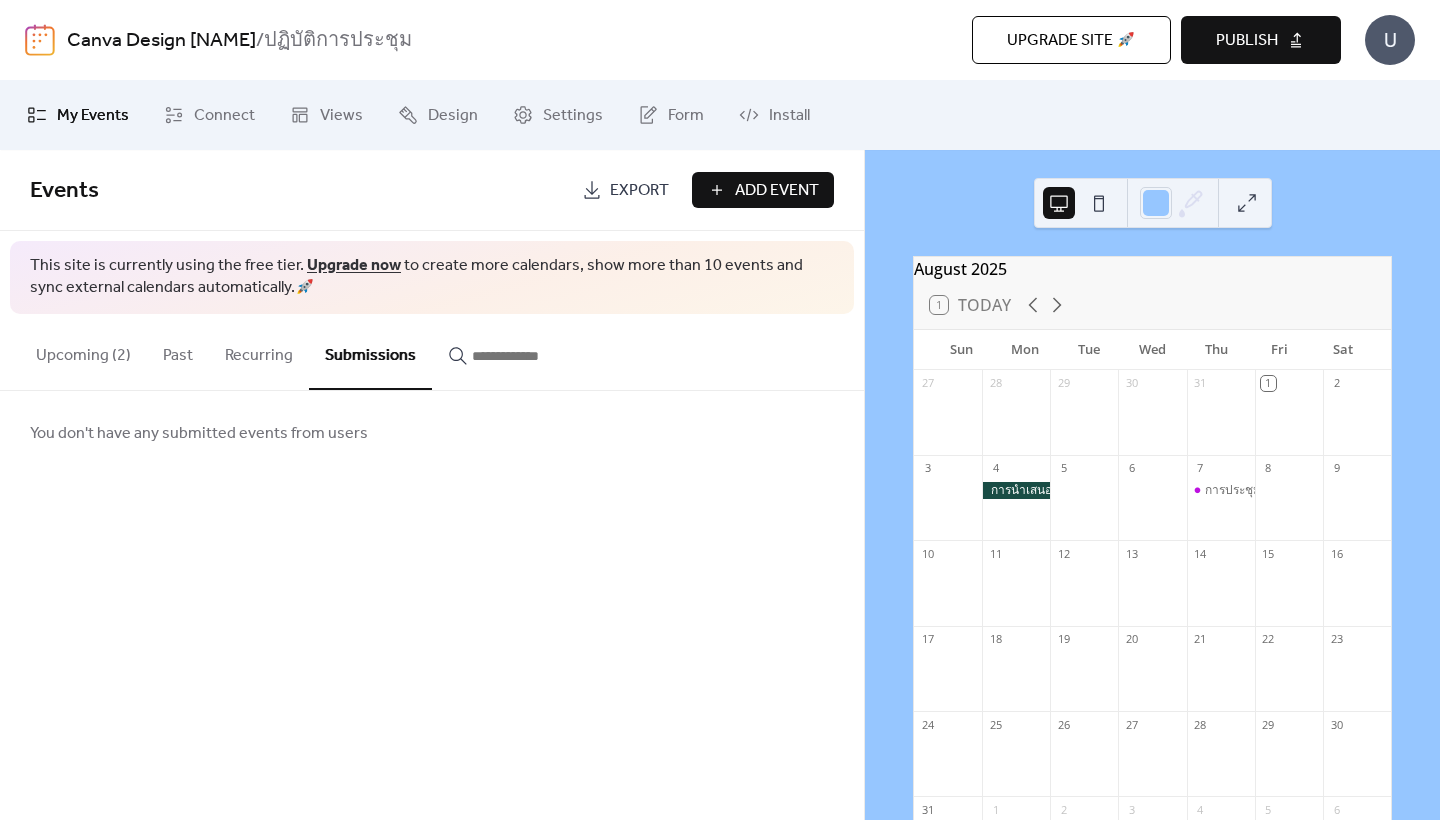 click on "Upcoming (2)" at bounding box center (83, 351) 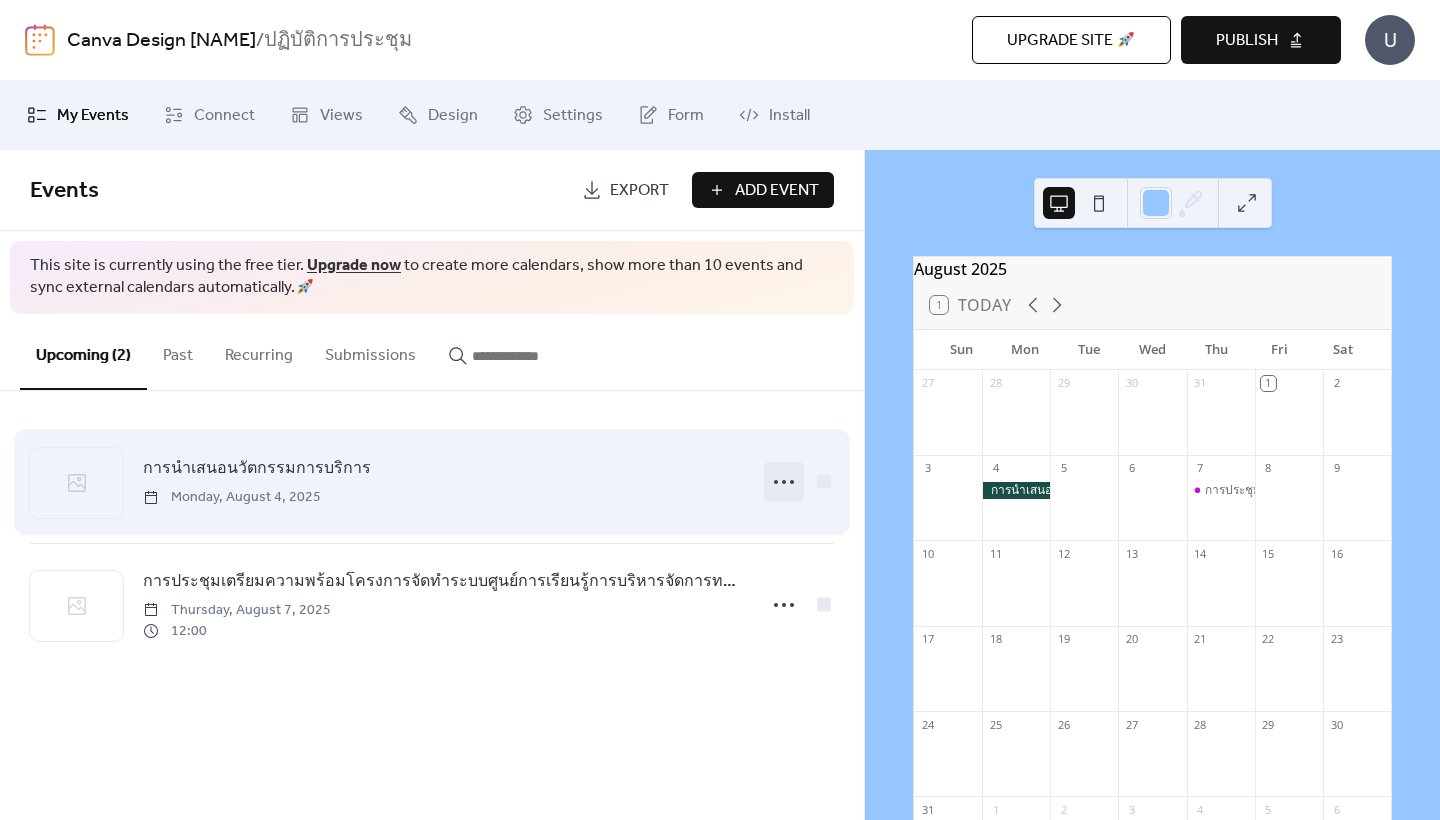 click 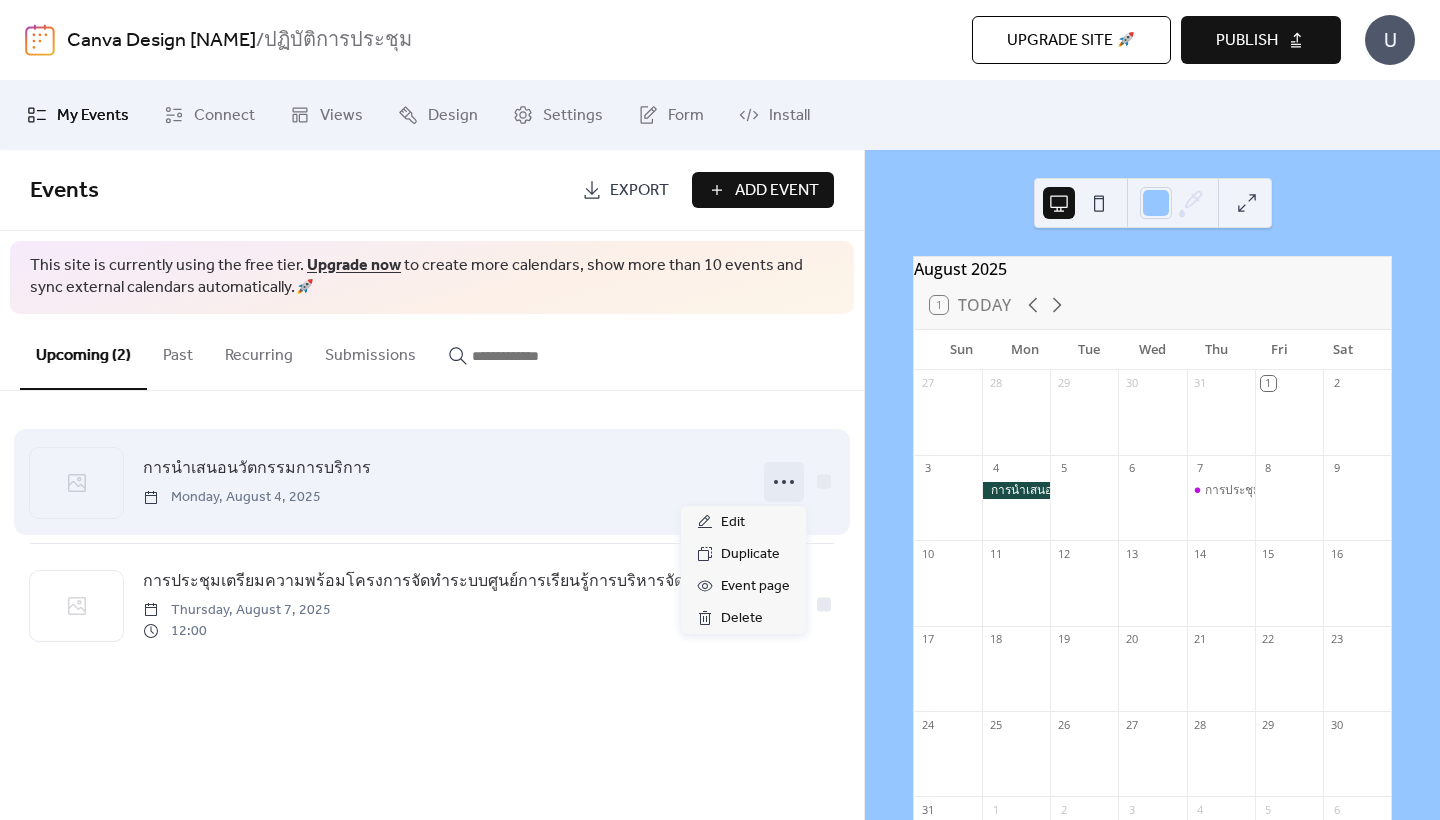 click 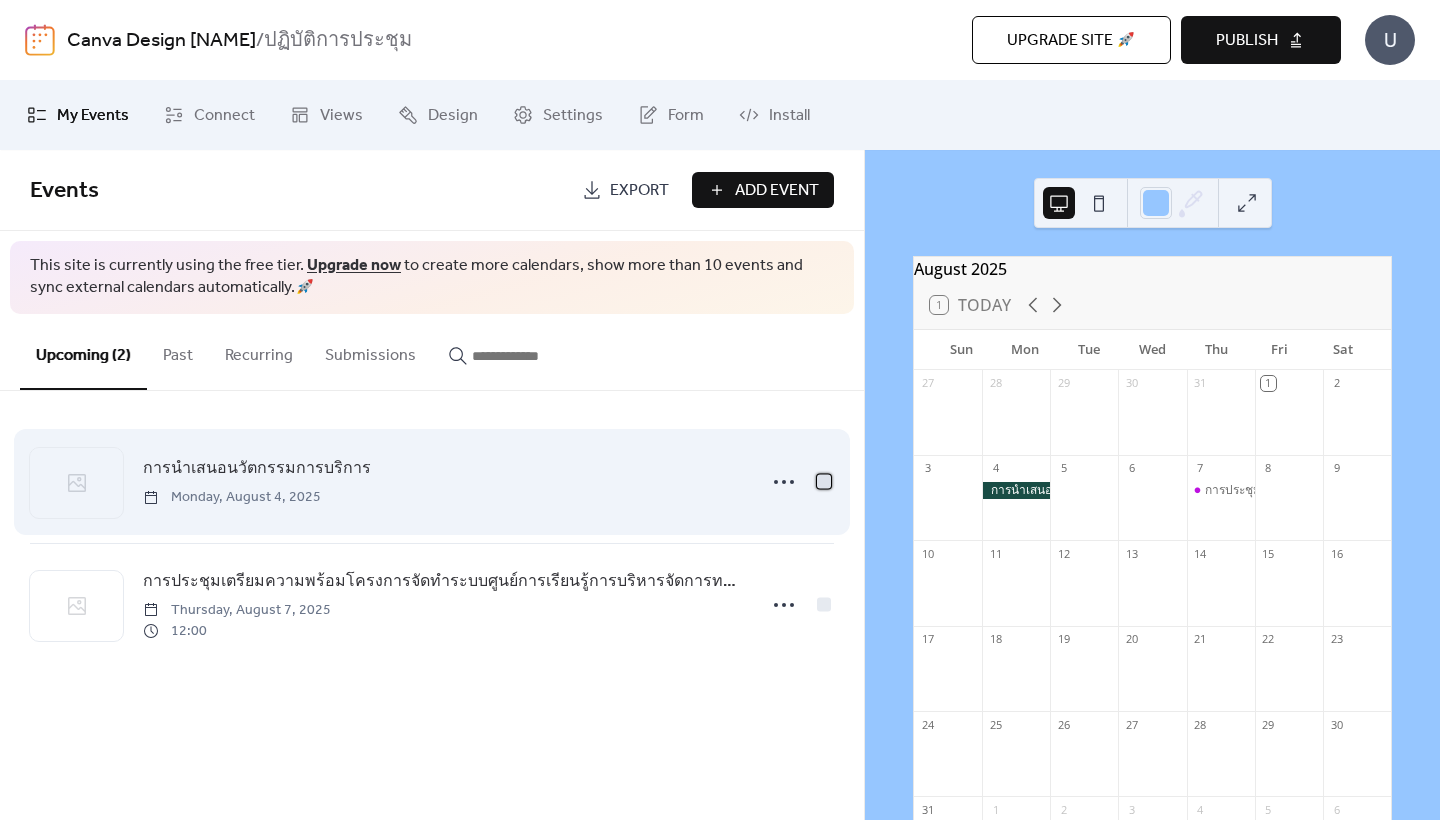 click at bounding box center (824, 481) 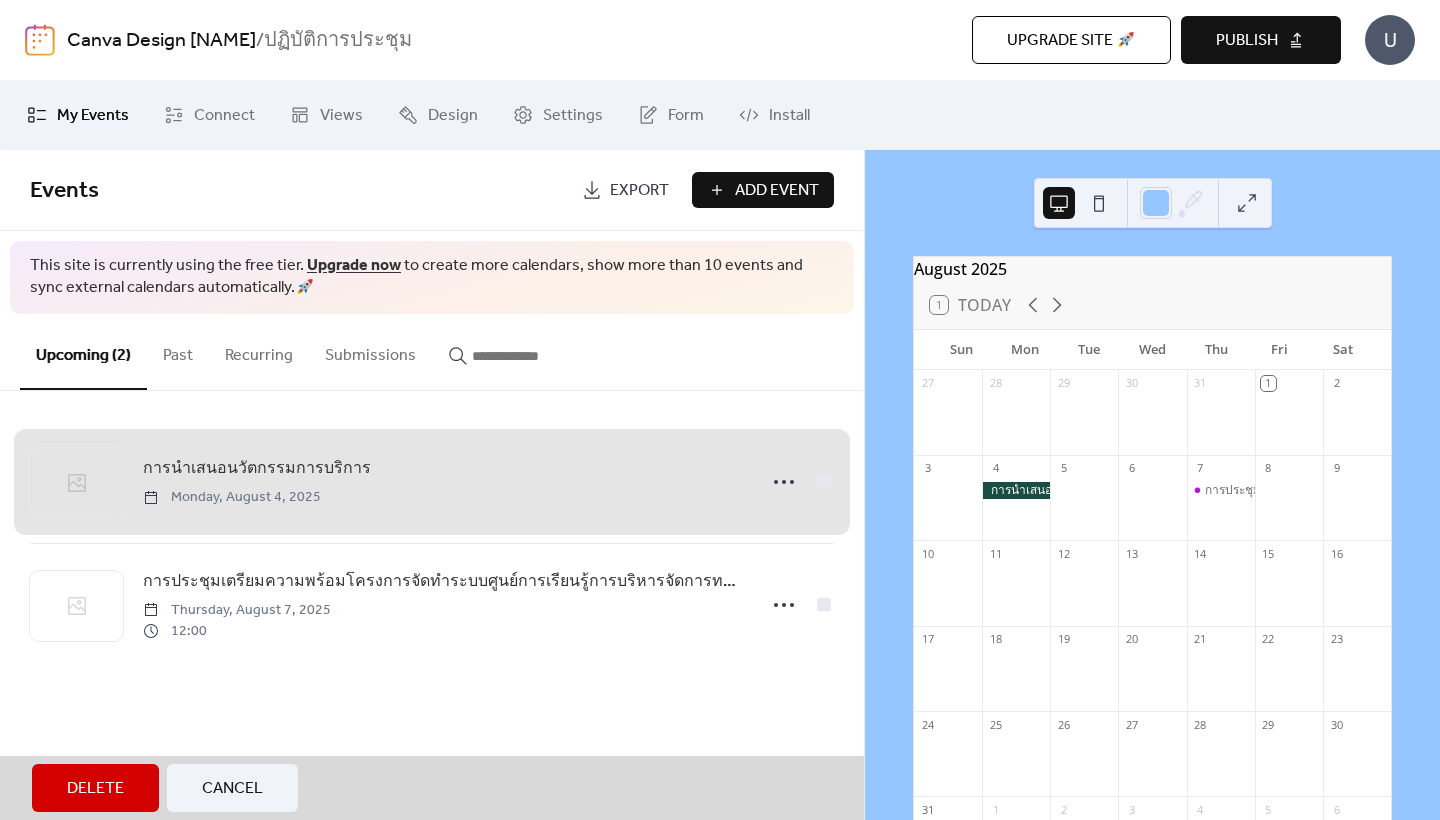 click on "การนำเสนอนวัตกรรมการบริการ Monday, August 4, 2025" at bounding box center [432, 482] 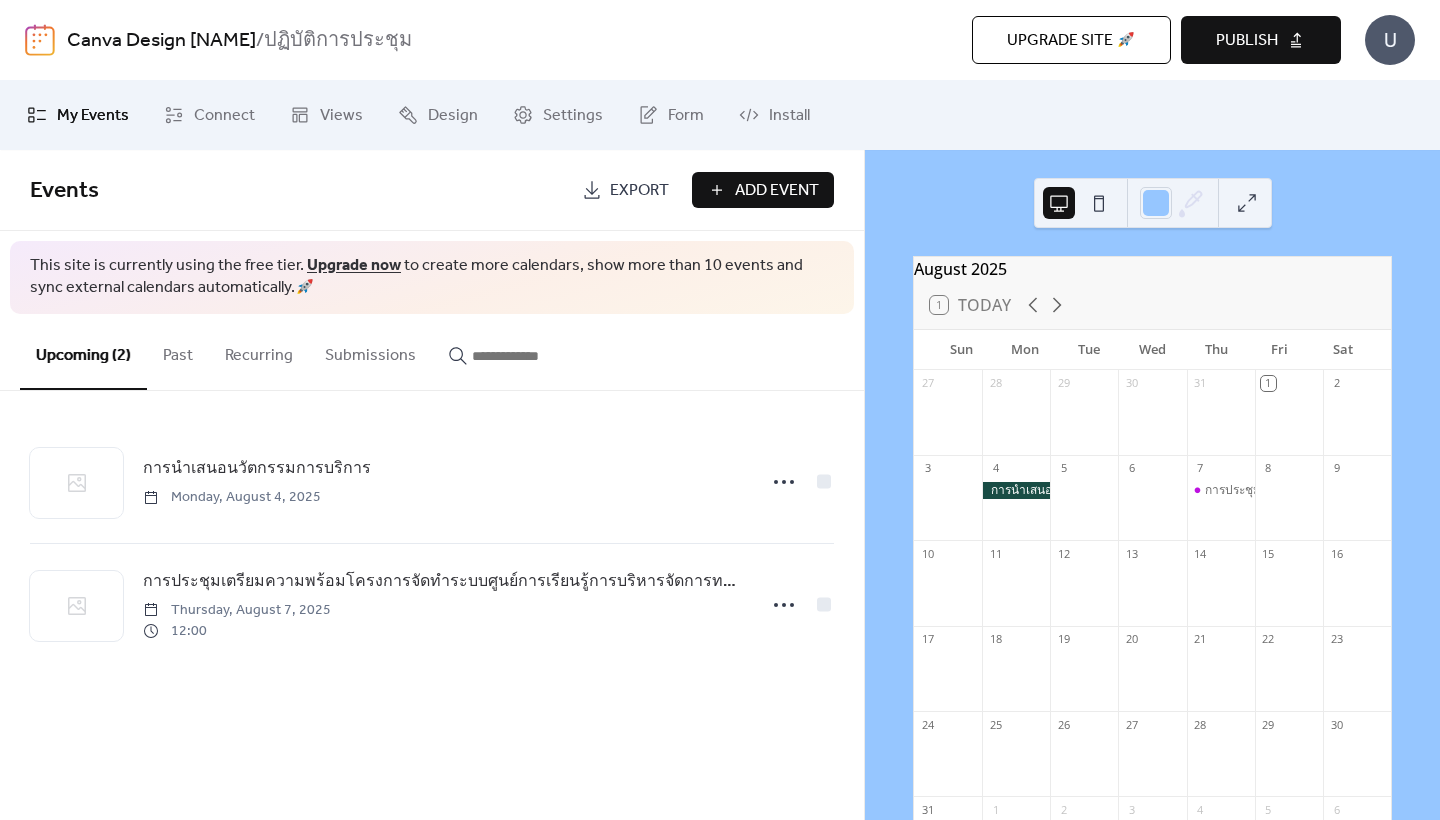 click on "การนำเสนอนวัตกรรมการบริการ Monday, August 4, 2025 การประชุมเตรียมความพร้อมโครงการจัดทำระบบศูนย์การเรียนรู้การบริหารจัดการทรัพยากรชุมชน Thursday, August 7, 2025 12:00" at bounding box center [432, 543] 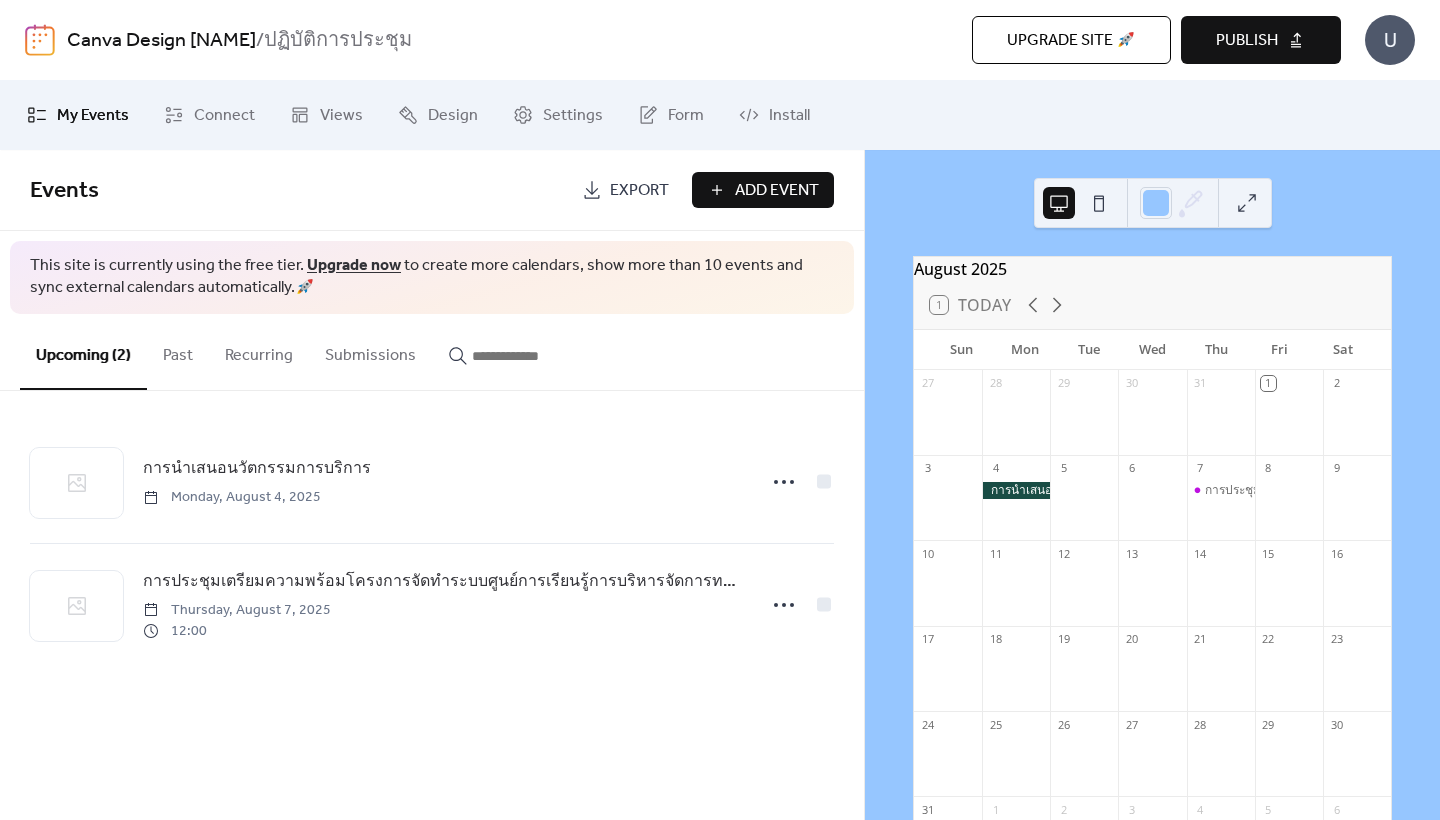 click at bounding box center [1099, 203] 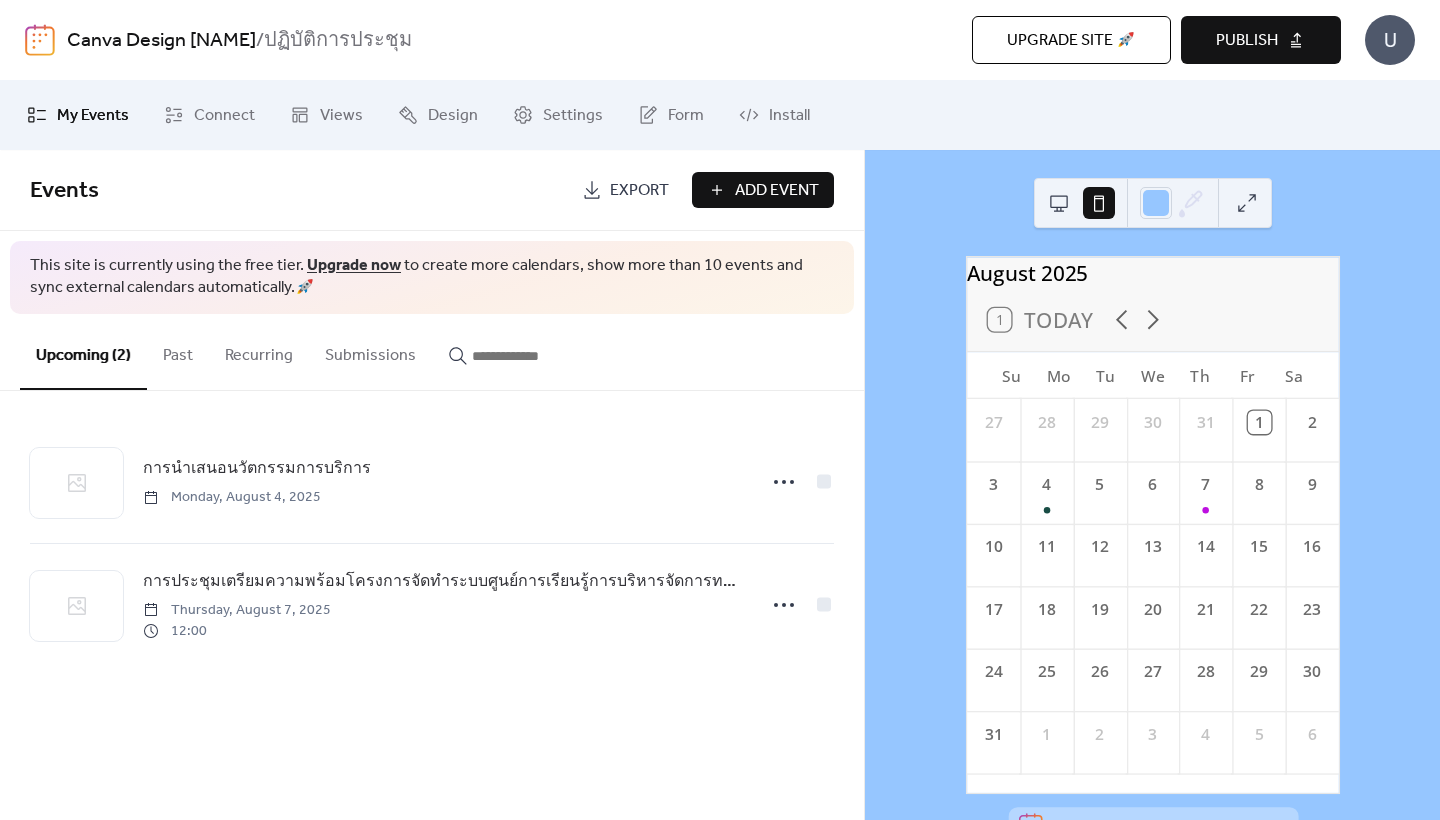 click at bounding box center [1059, 203] 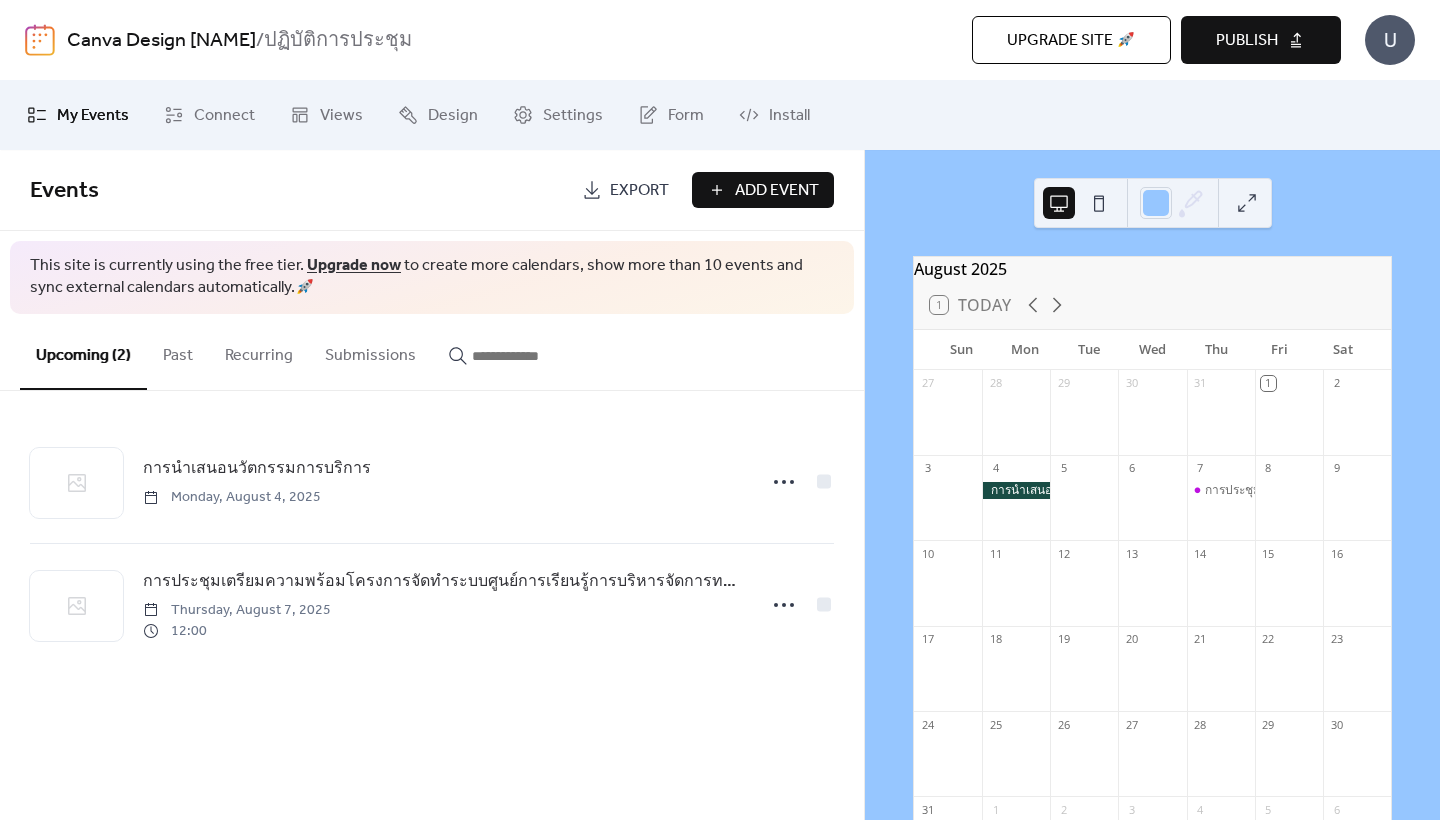 click on "Publish" at bounding box center (1247, 41) 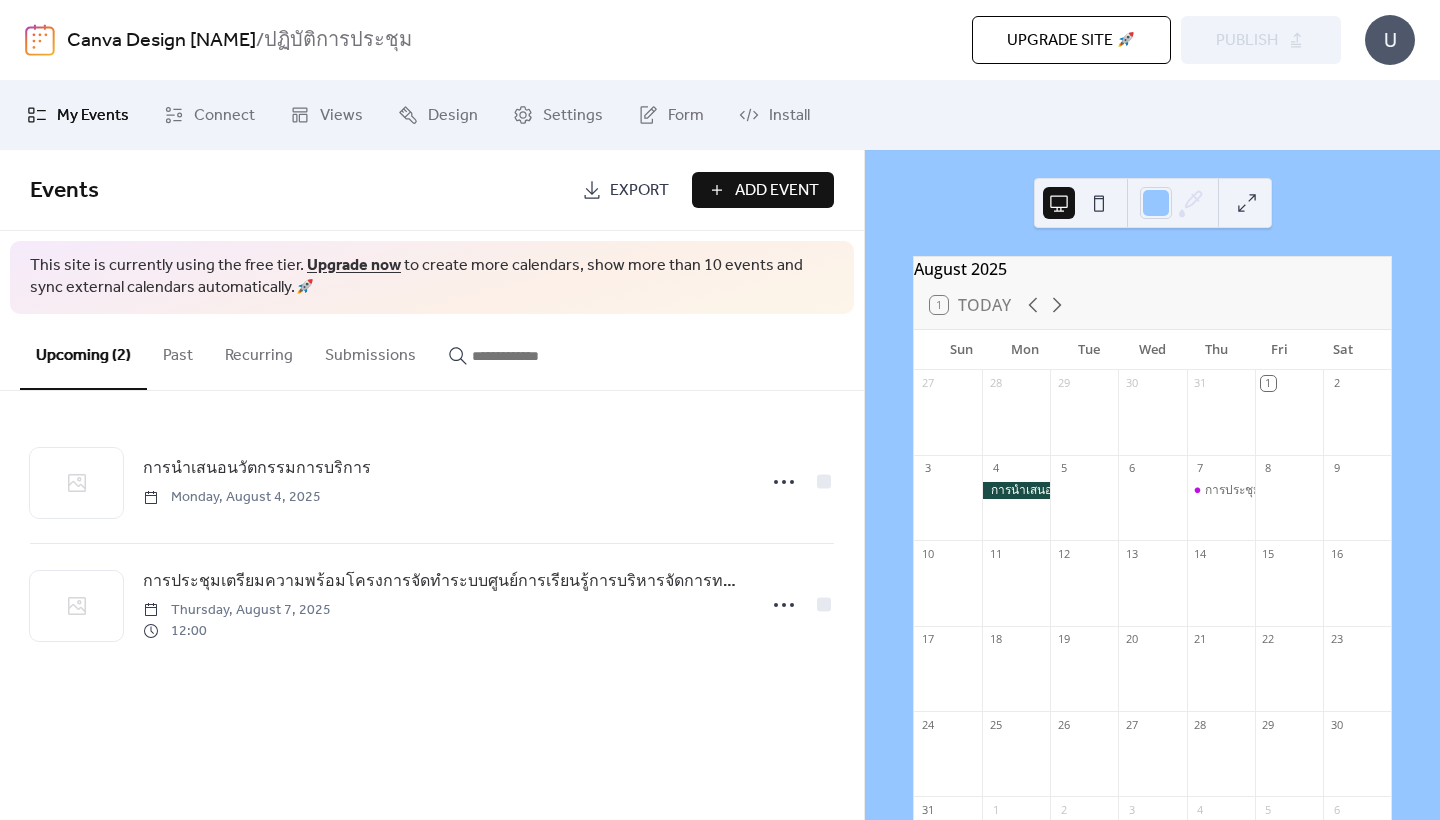 click on "My Events Connect Views Design Settings Form Install" at bounding box center [720, 115] 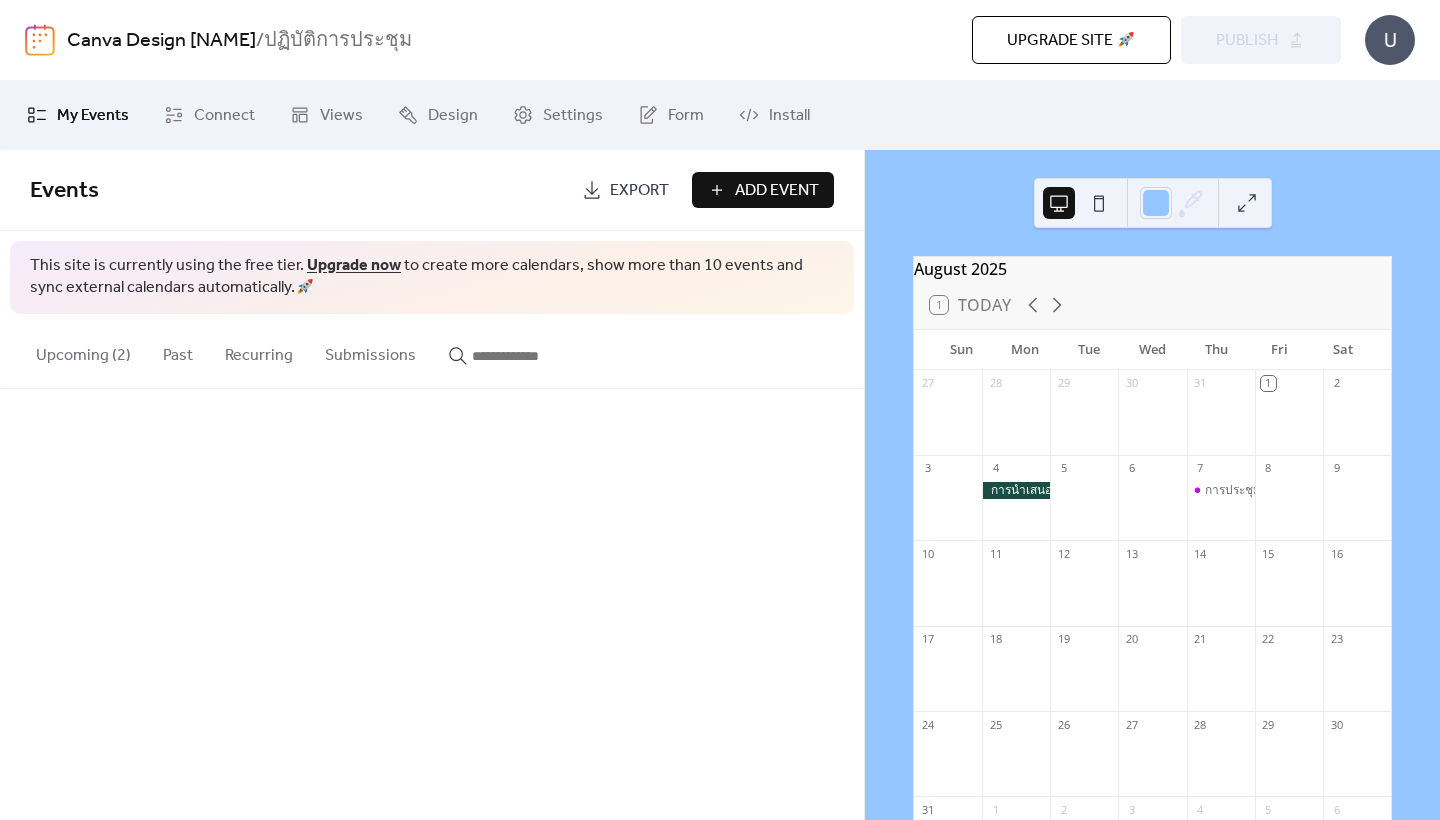 scroll, scrollTop: 0, scrollLeft: 0, axis: both 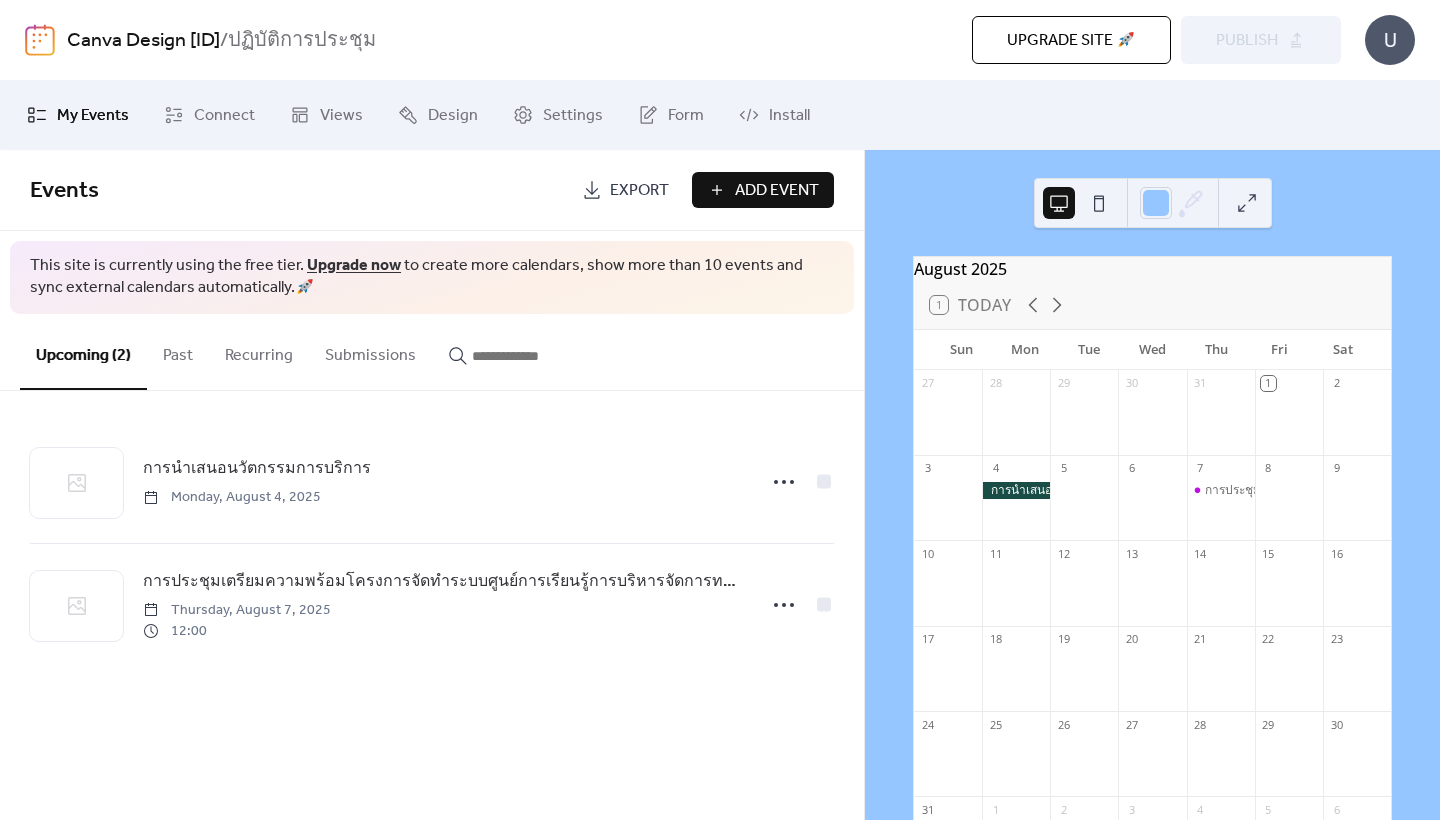 click at bounding box center [1099, 203] 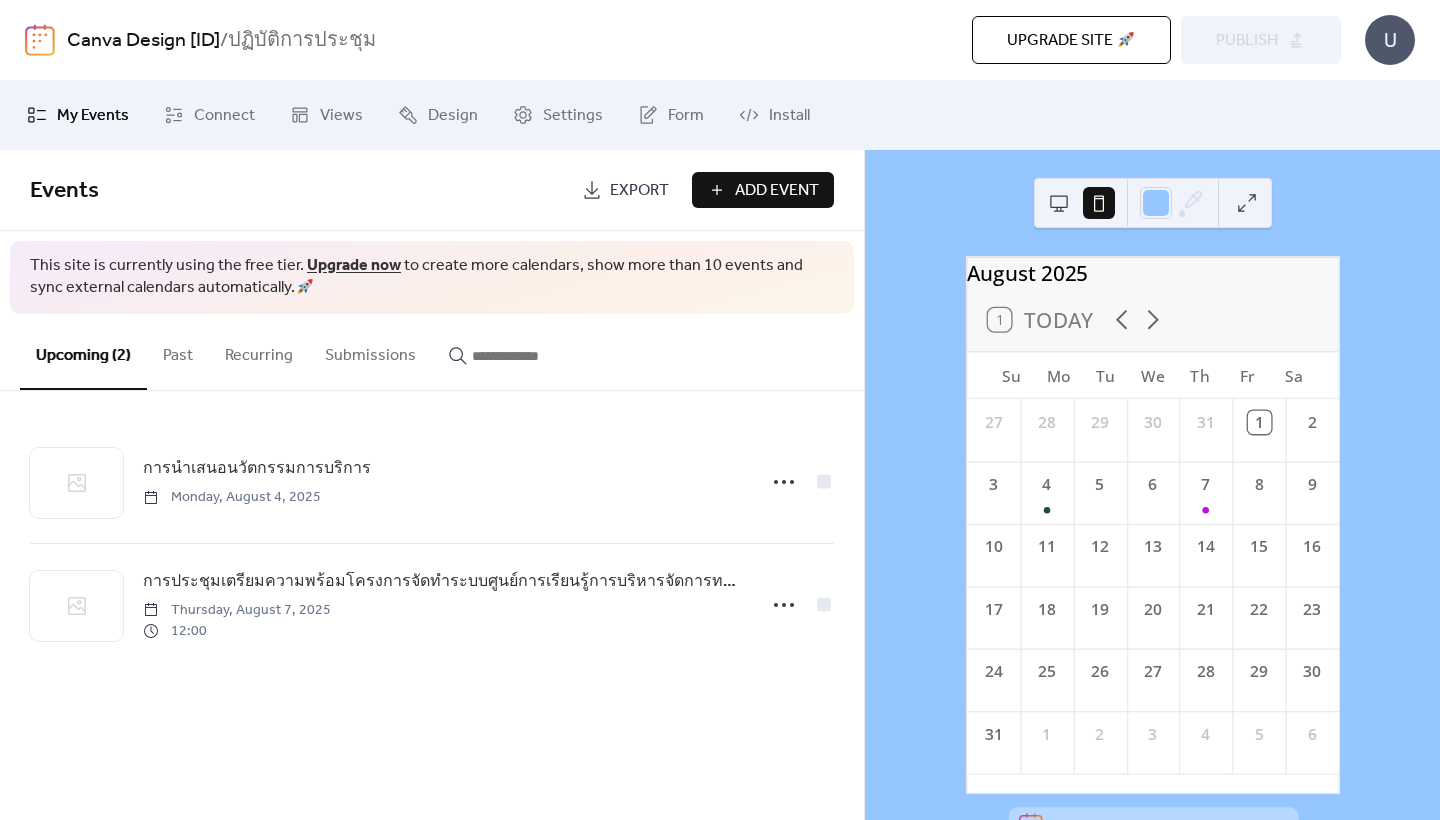 click at bounding box center [1059, 203] 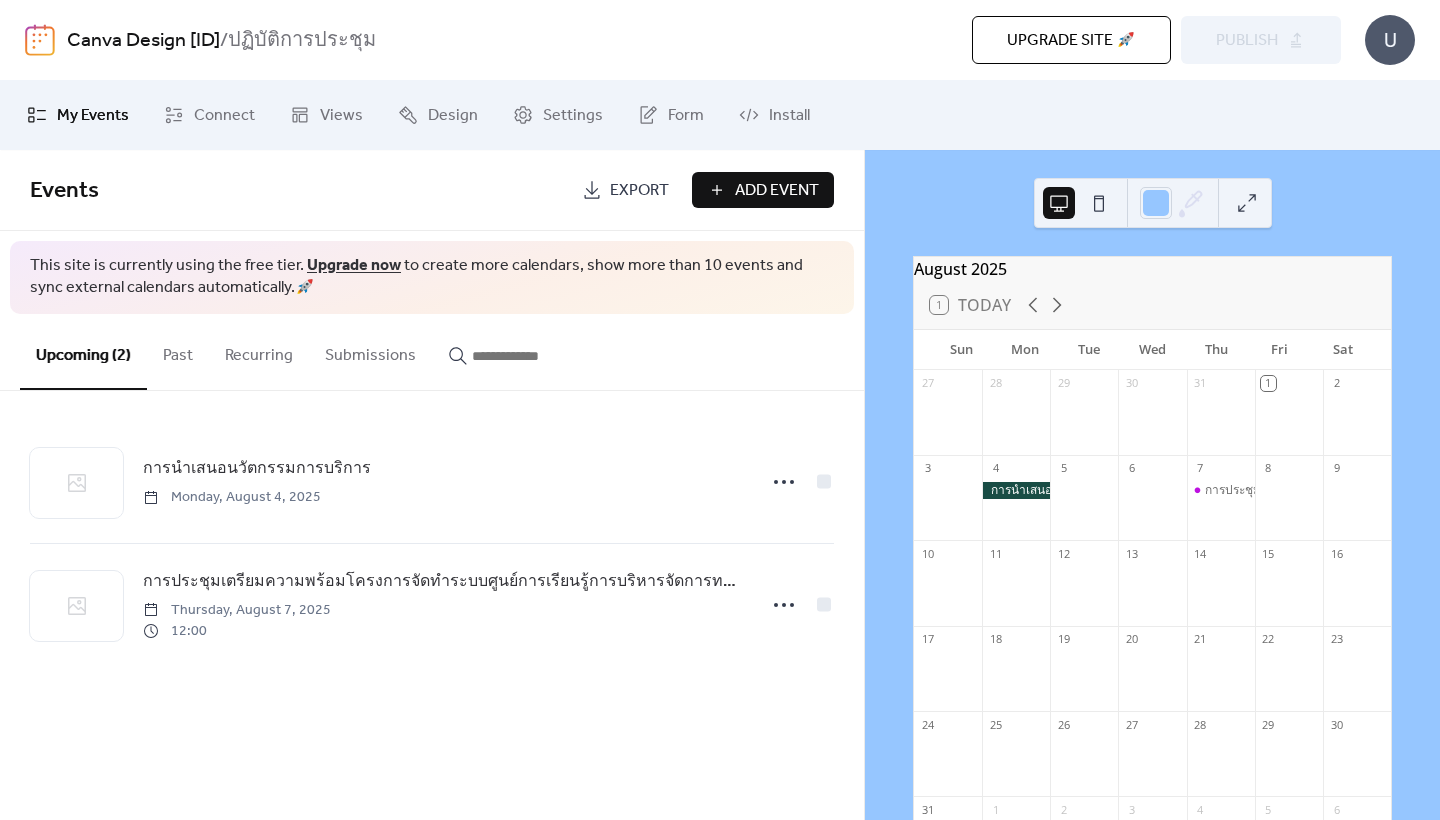 click at bounding box center (1247, 203) 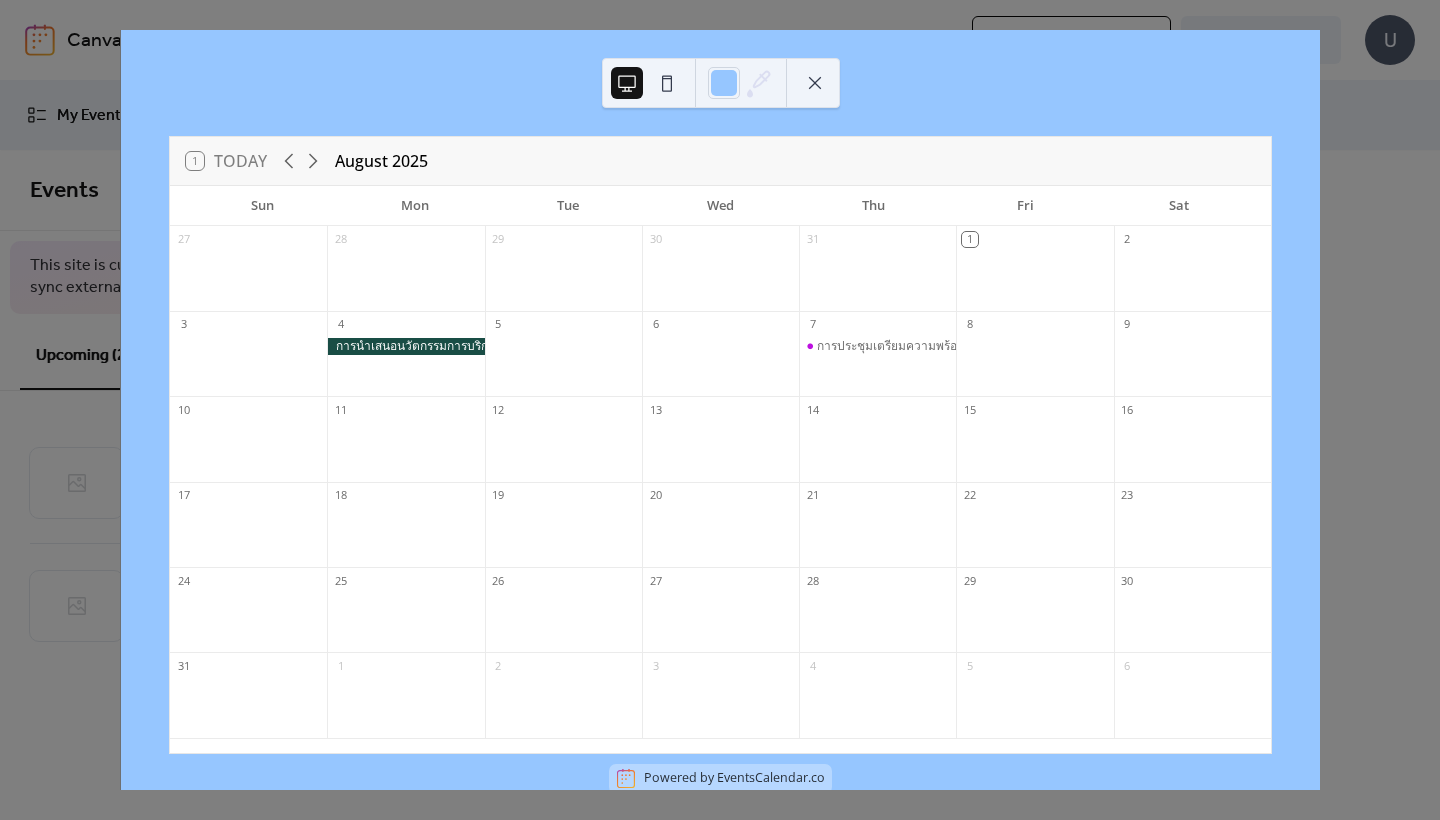 click at bounding box center (405, 346) 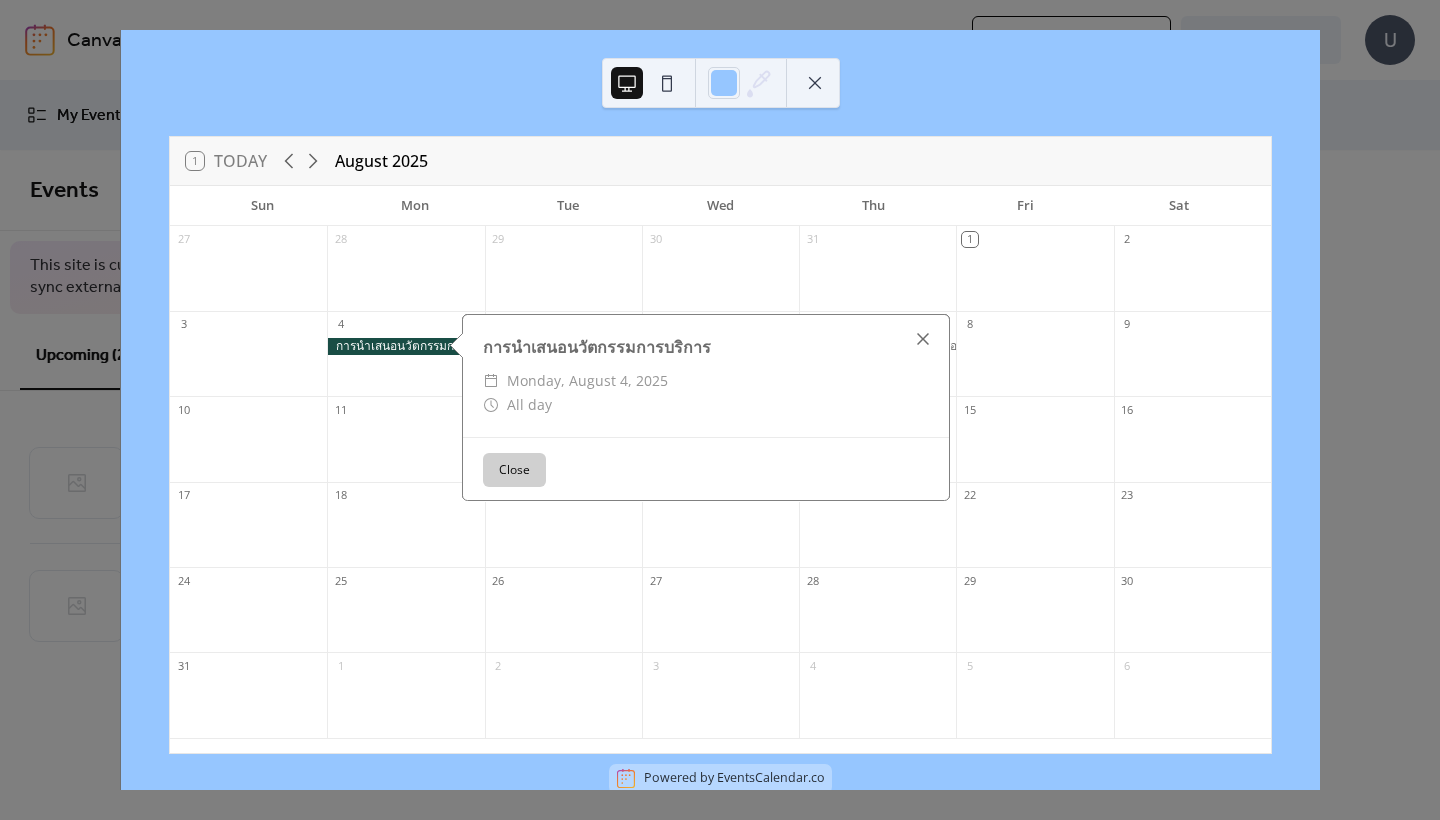 click at bounding box center [923, 339] 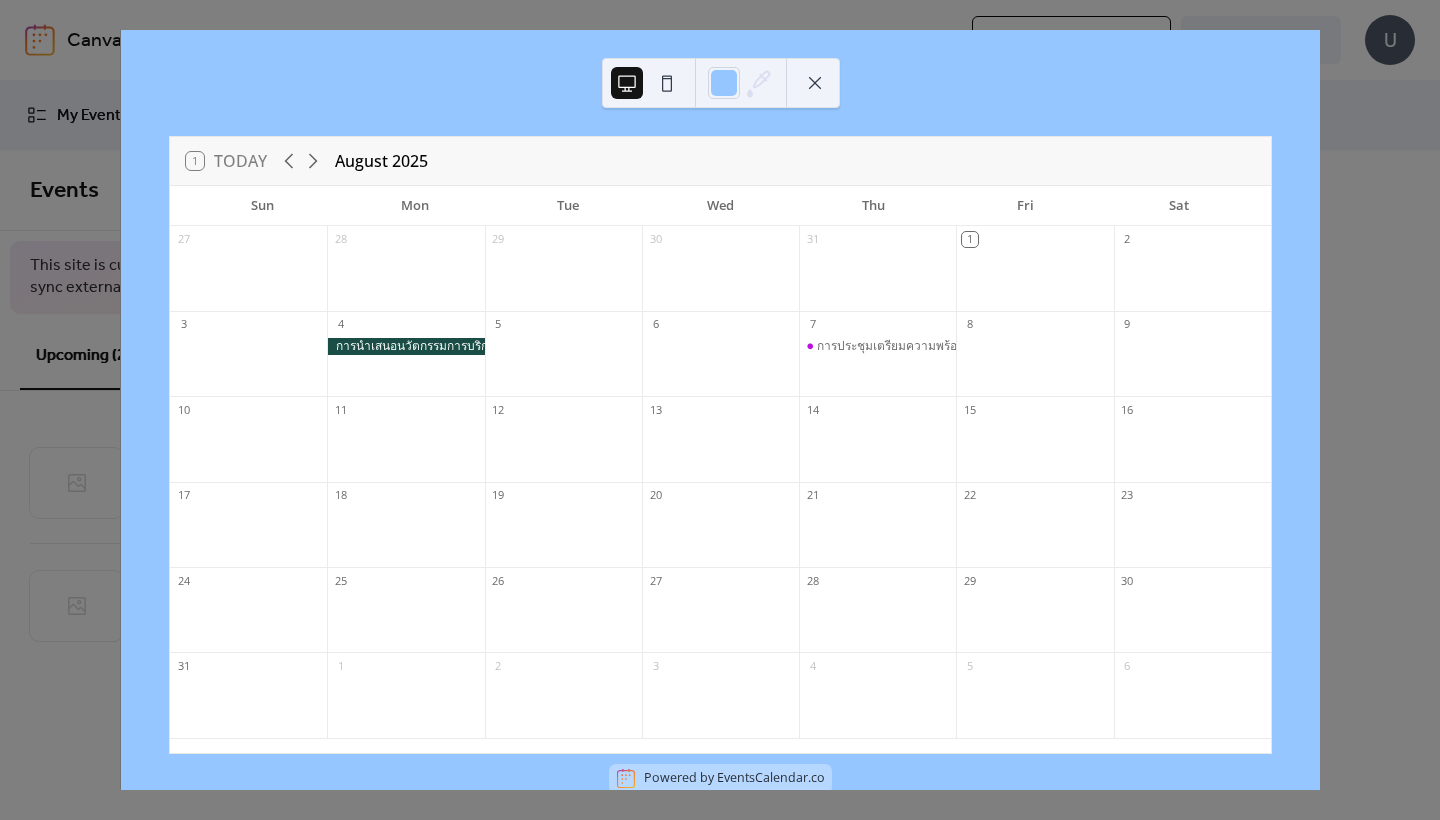 click on "[DATE] [MONTH] [YEAR] Sun Mon Tue Wed Thu Fri Sat 27 28 29 30 31 1 2 3 4 5 6 7 การประชุมเตรียมความพร้อมโครงการจัดทำระบบศูนย์การเรียนรู้การบริหารจัดการทรัพยากรชุมชน 8 9 10 11 12 13 14 15 16 17 18 19 20 21 22 23 24 25 26 27 28 29 30 31 1 2 3 4 5 6 Powered by EventsCalendar.co" at bounding box center (720, 410) 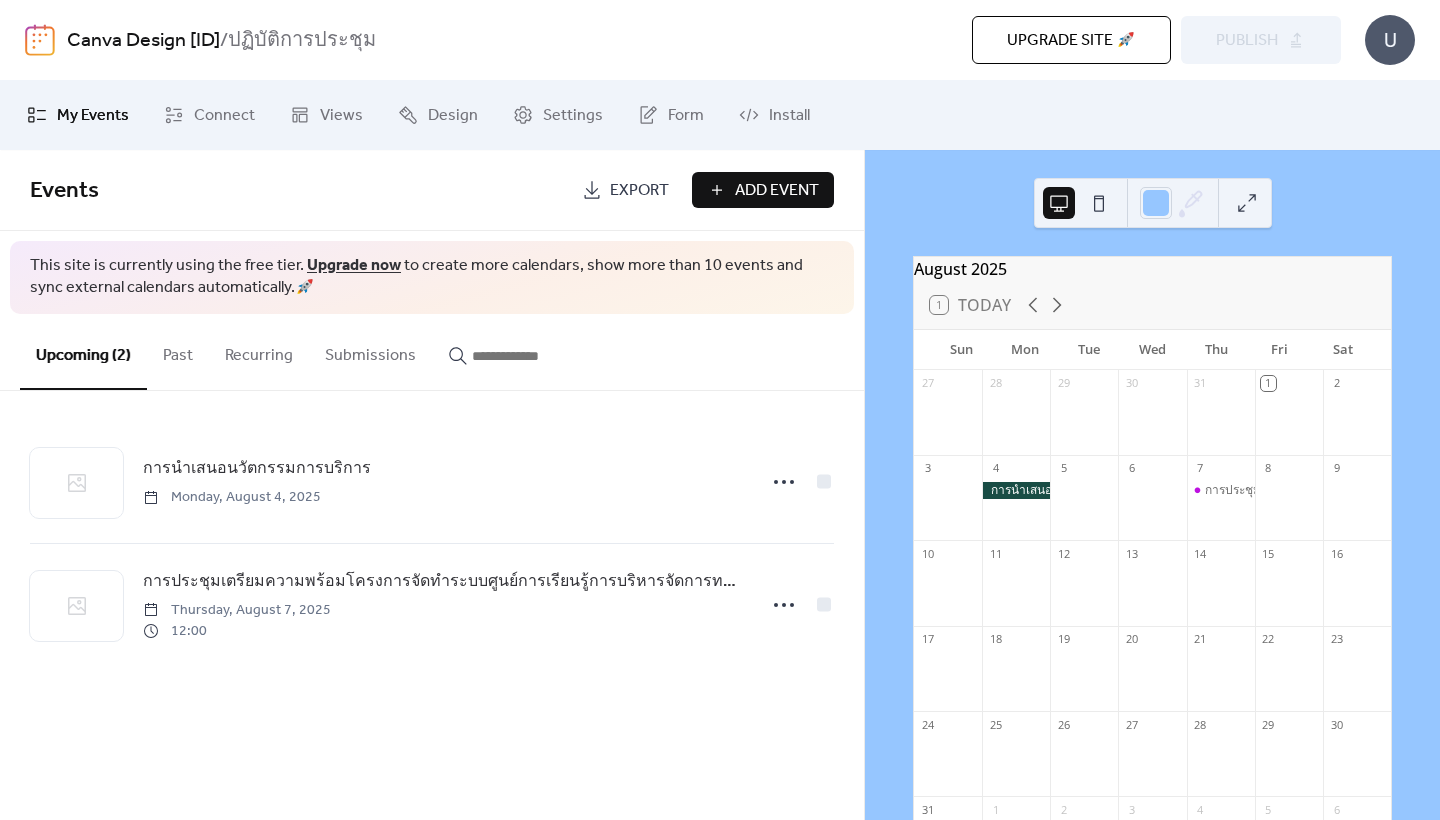 click on "Export" at bounding box center [639, 191] 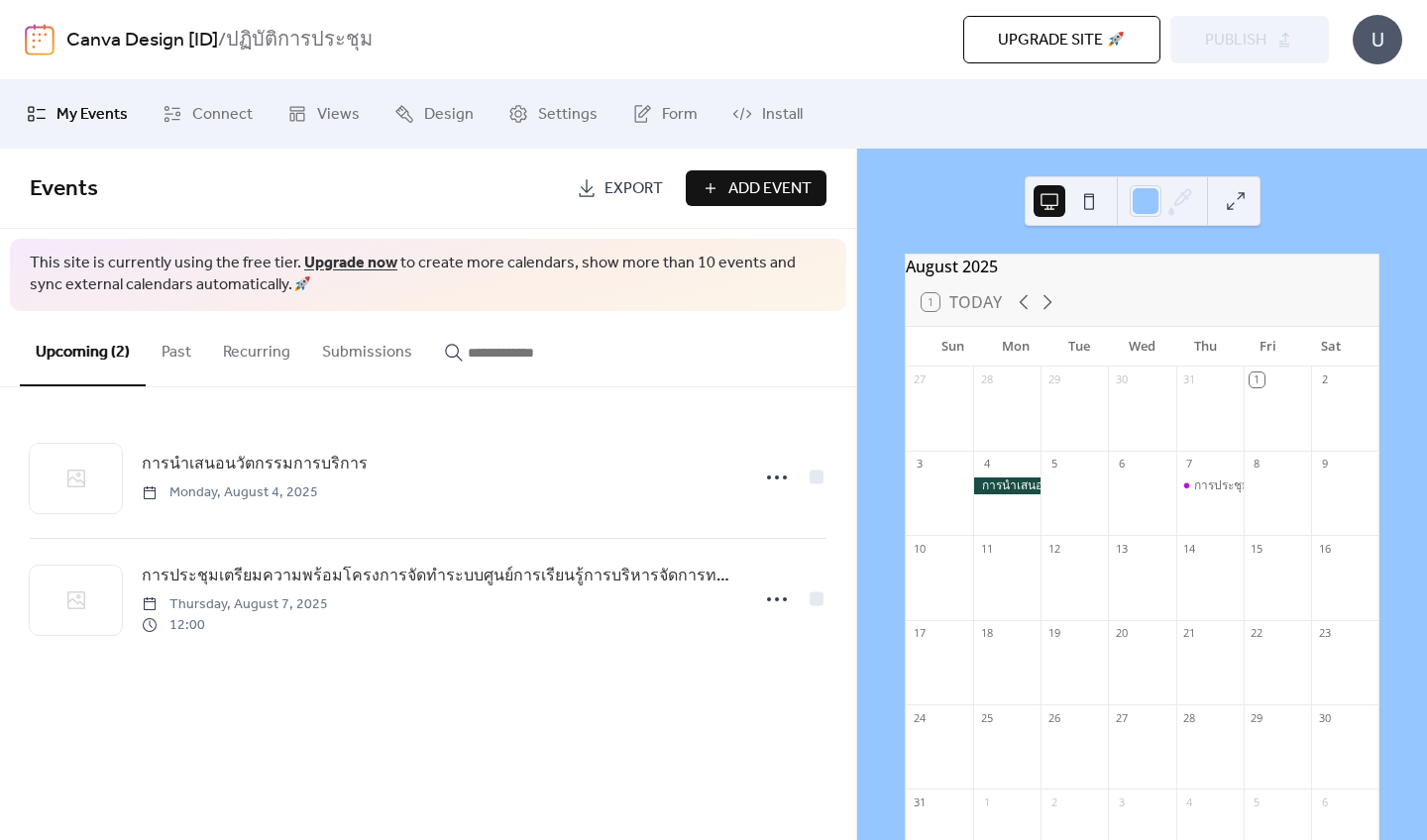 click on "Upgrade site 🚀 Preview Publish" at bounding box center (1001, 40) 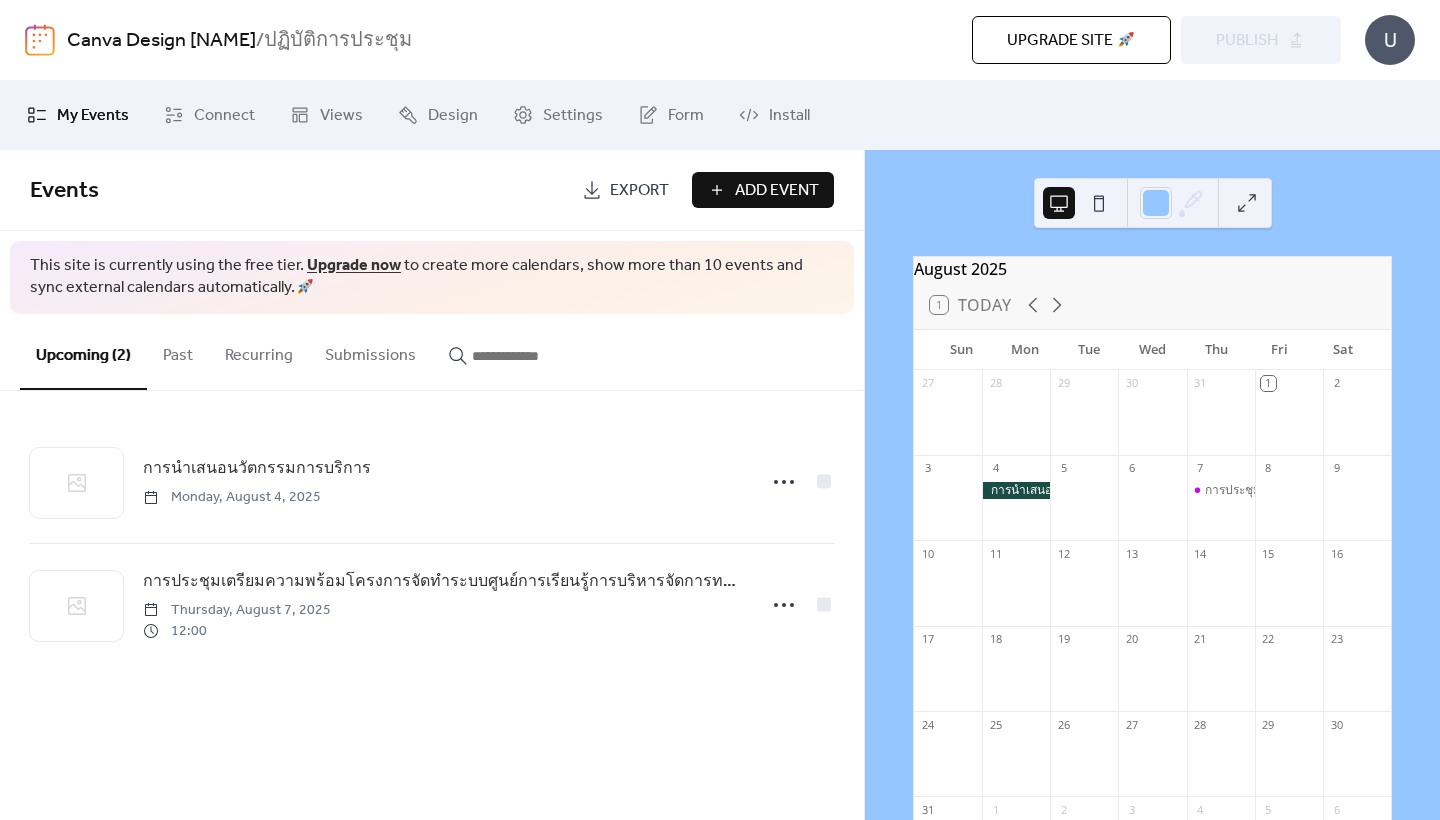 scroll, scrollTop: 0, scrollLeft: 0, axis: both 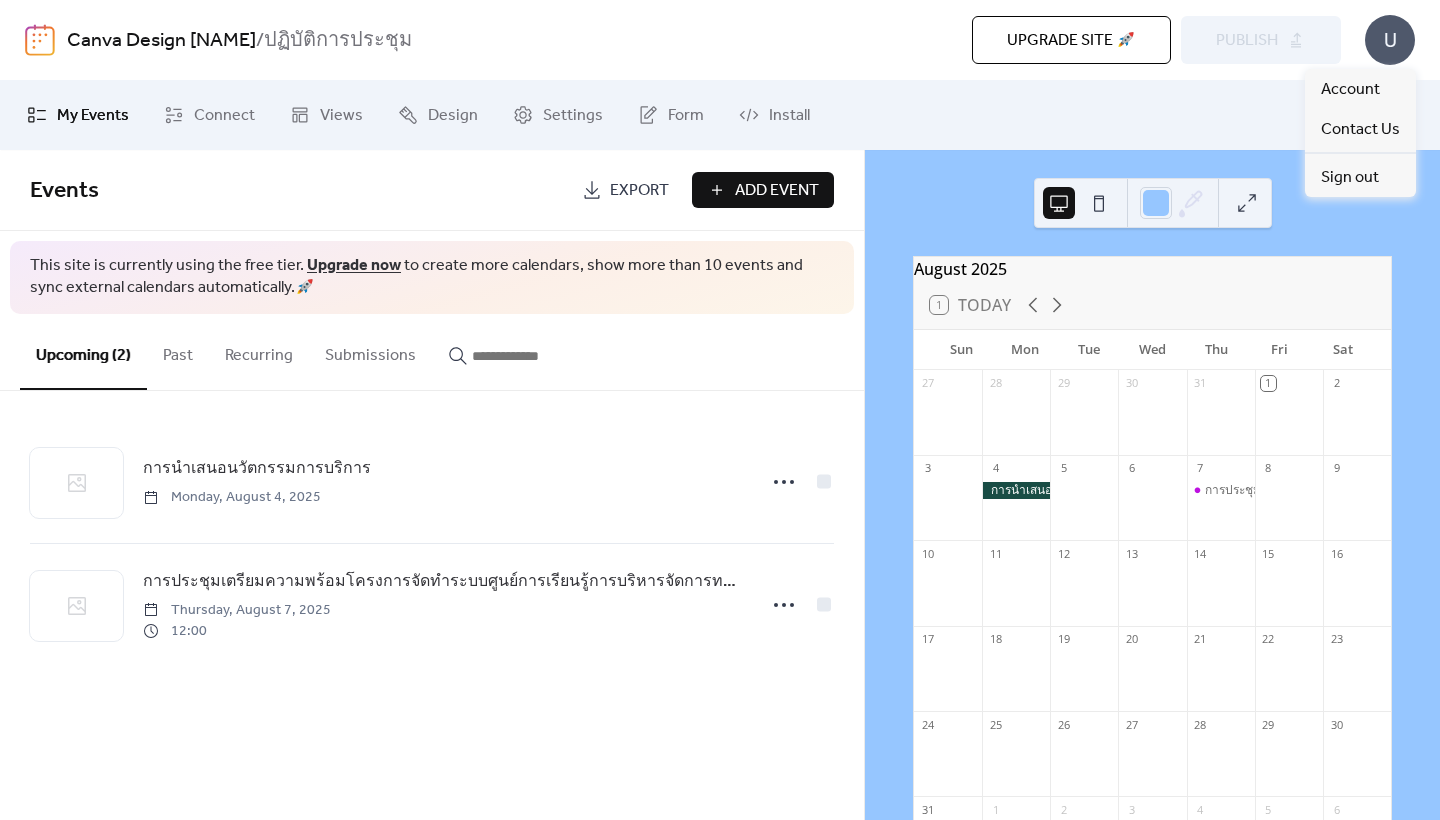 click on "U" at bounding box center [1390, 40] 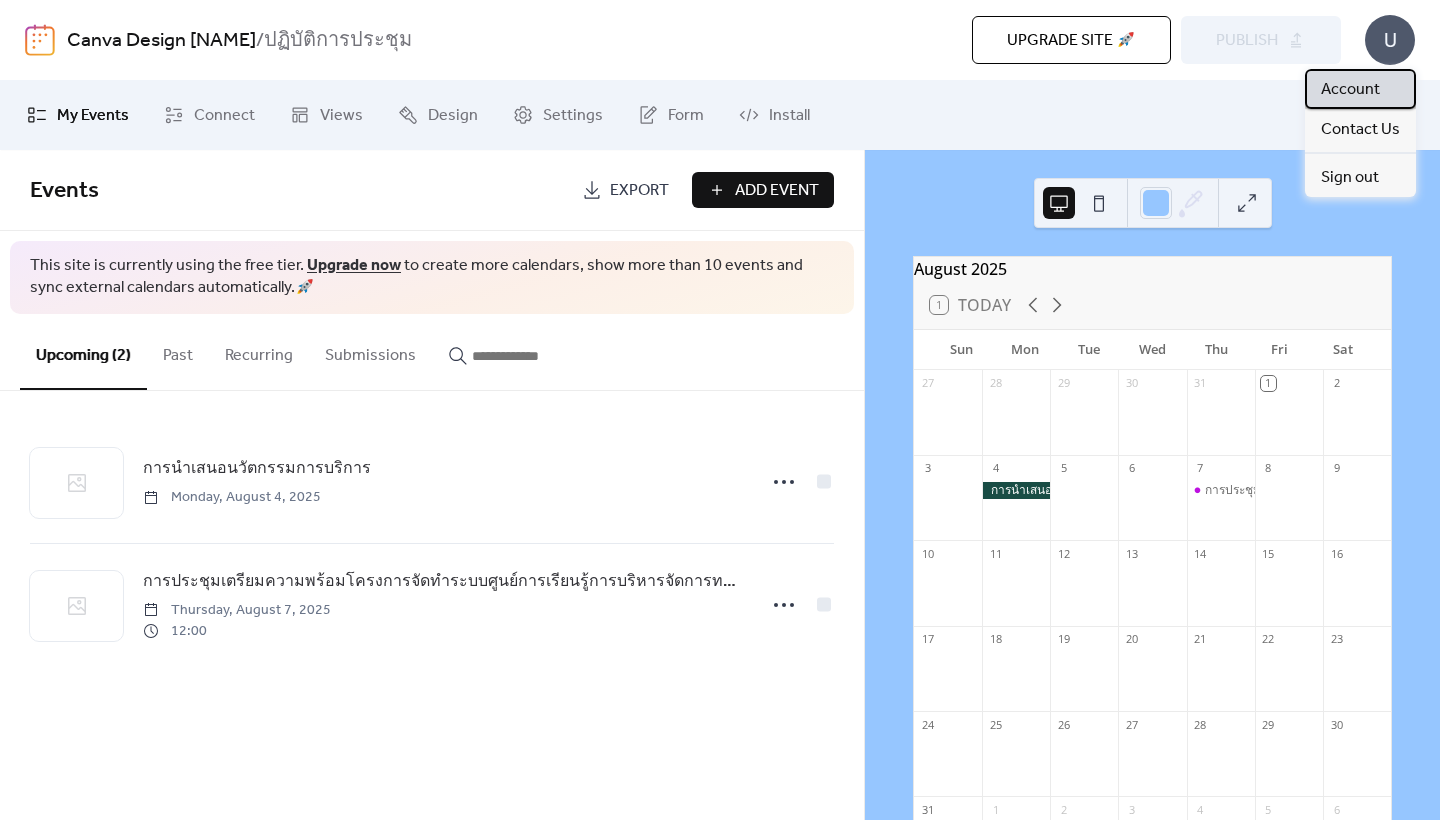 click on "Account" at bounding box center (1350, 90) 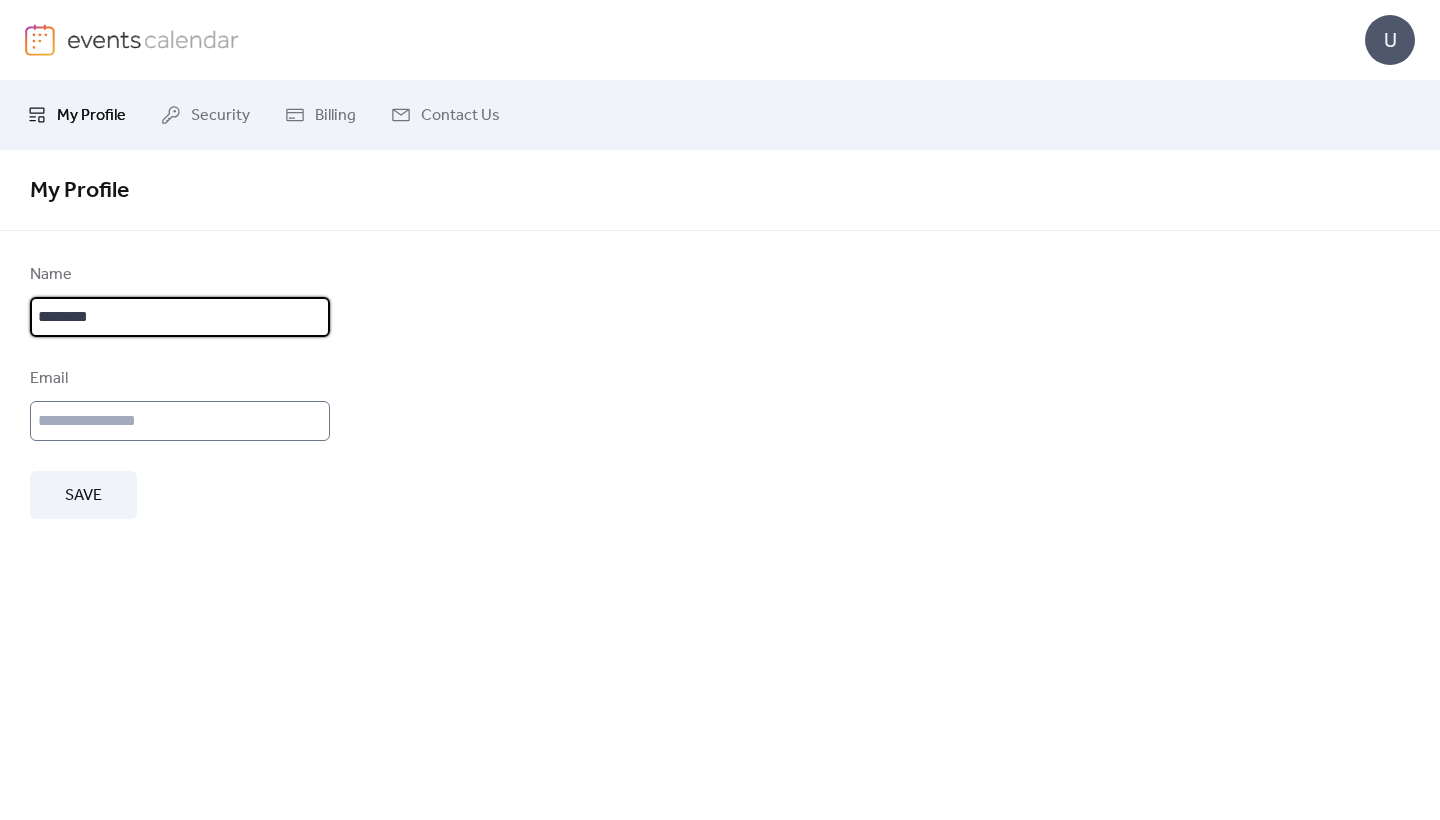 type on "********" 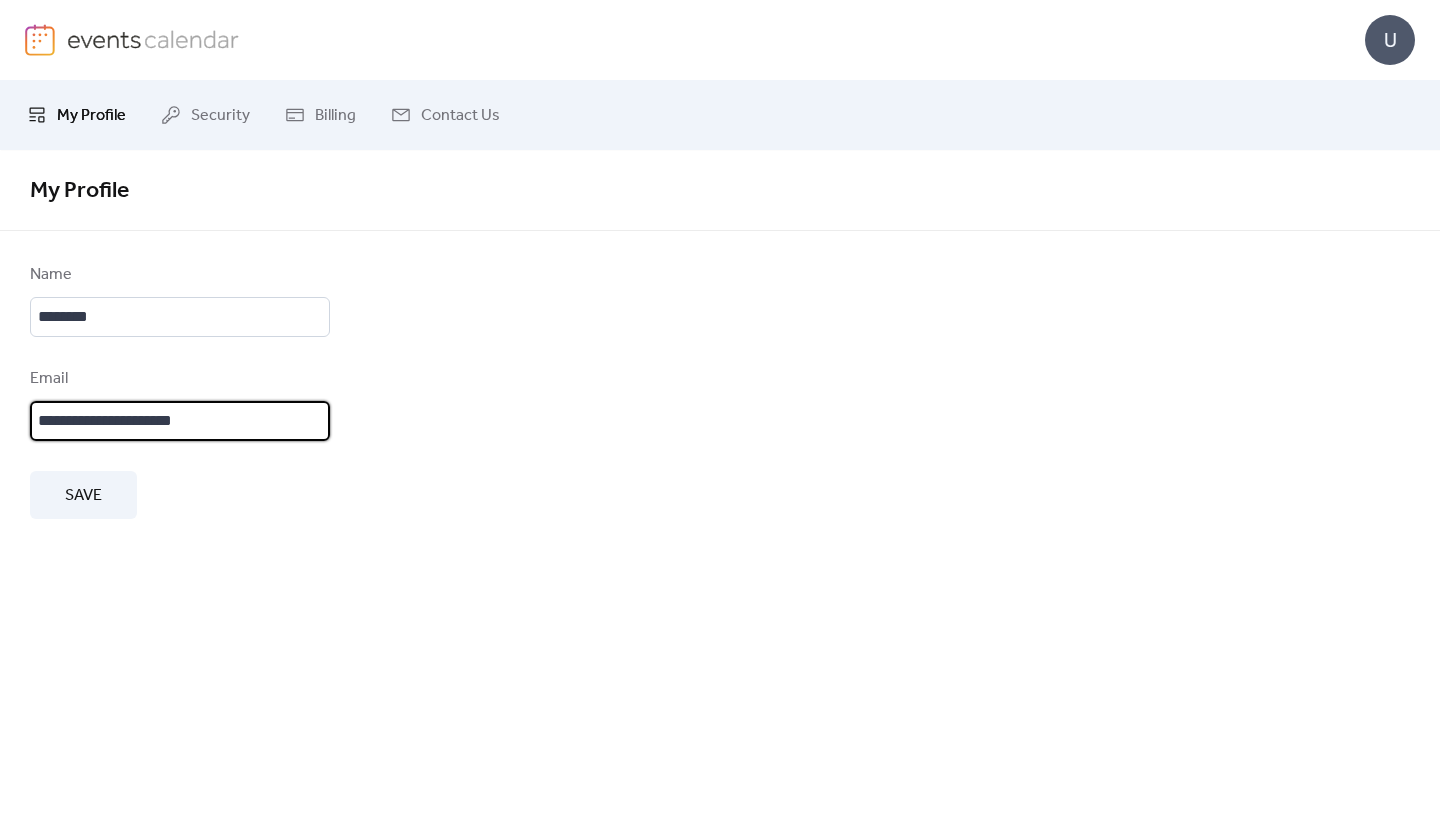 type on "**********" 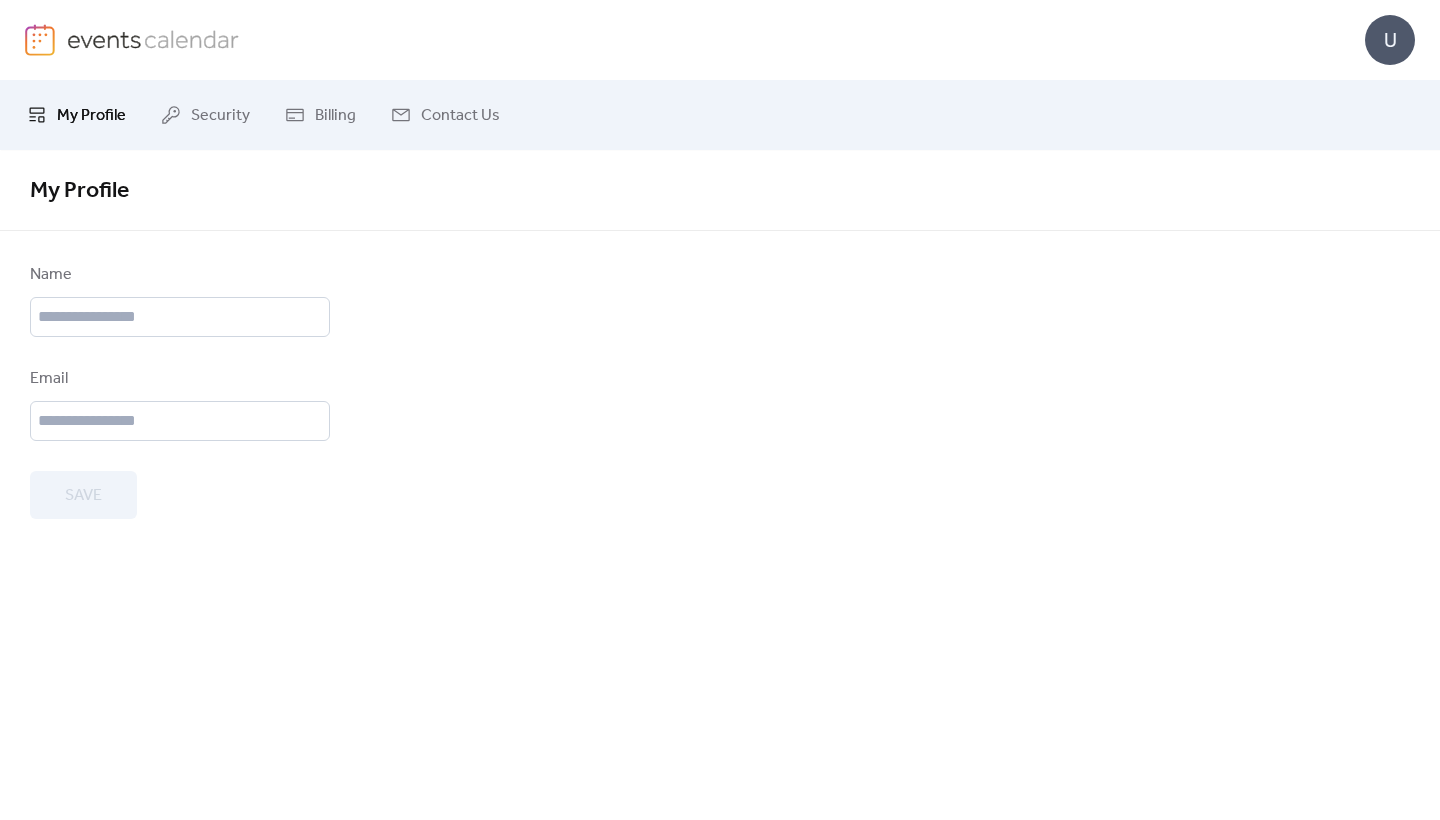 type on "********" 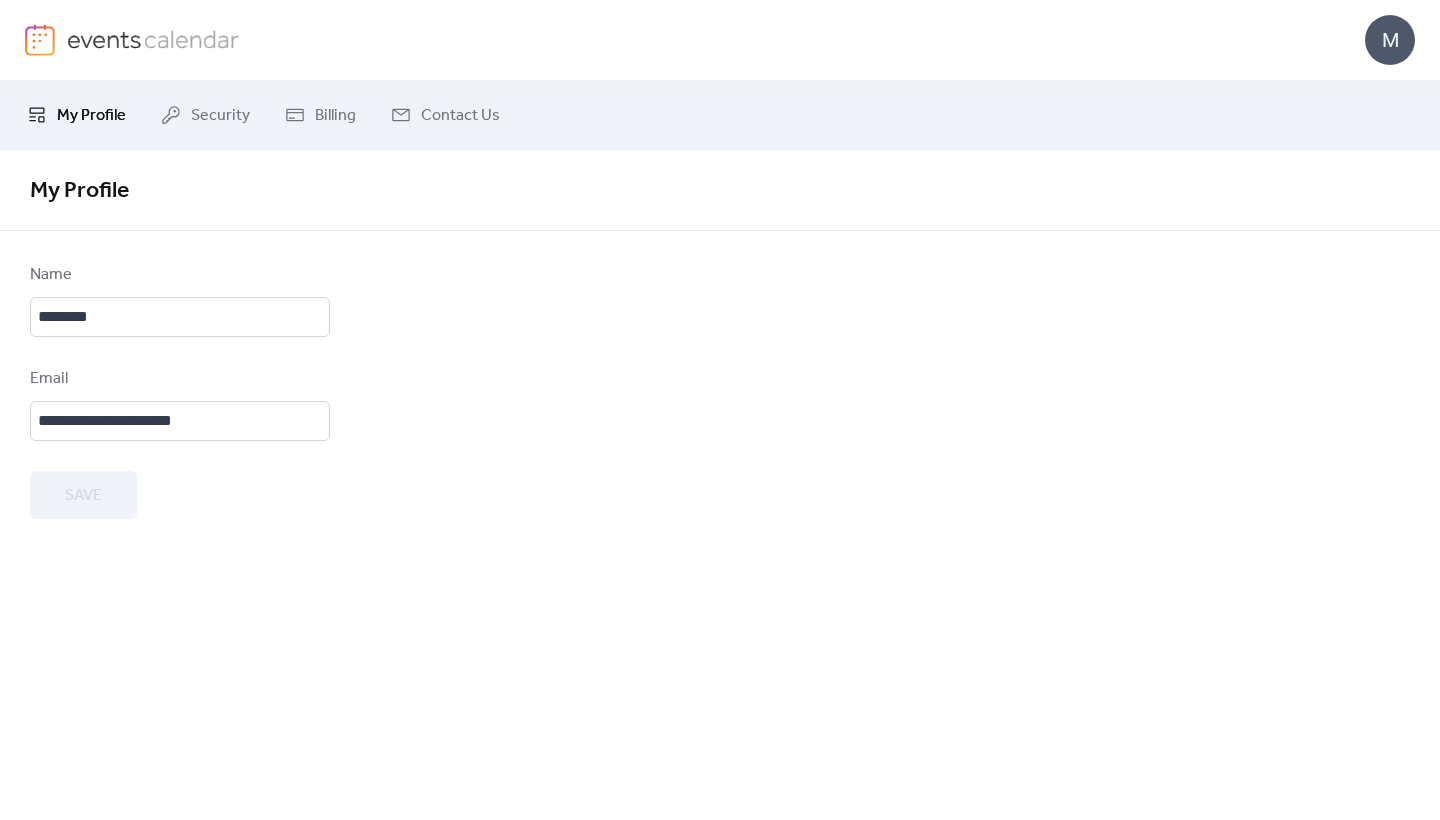 click on "M" at bounding box center (720, 40) 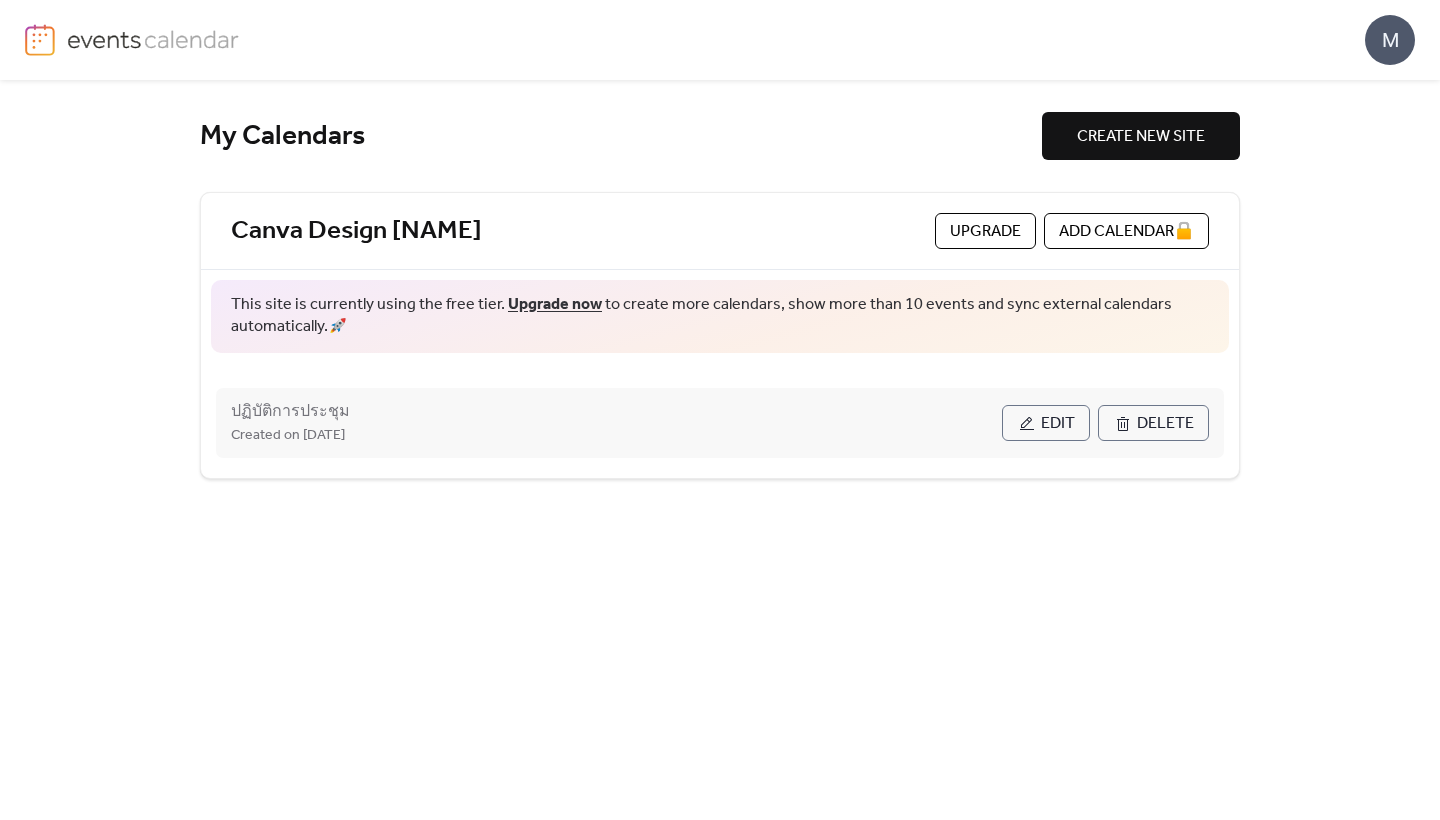 click on "Created on 1-Aug-2025" at bounding box center (616, 435) 